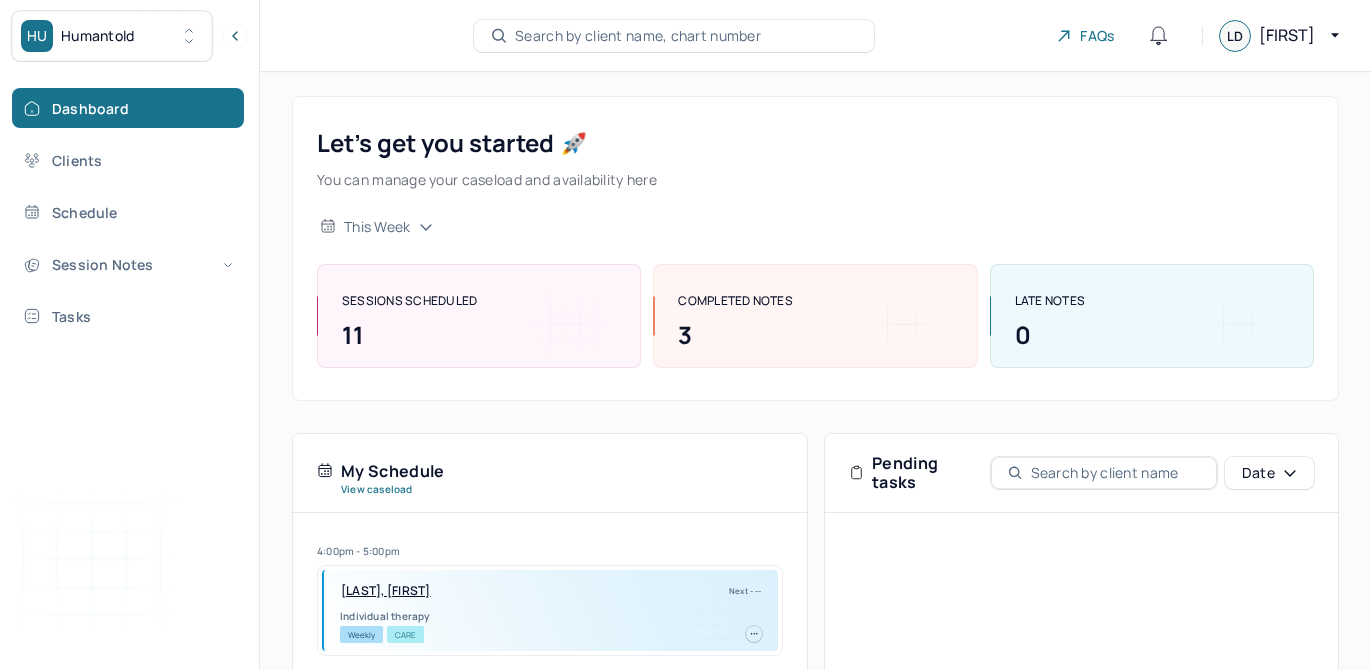 scroll, scrollTop: 268, scrollLeft: 0, axis: vertical 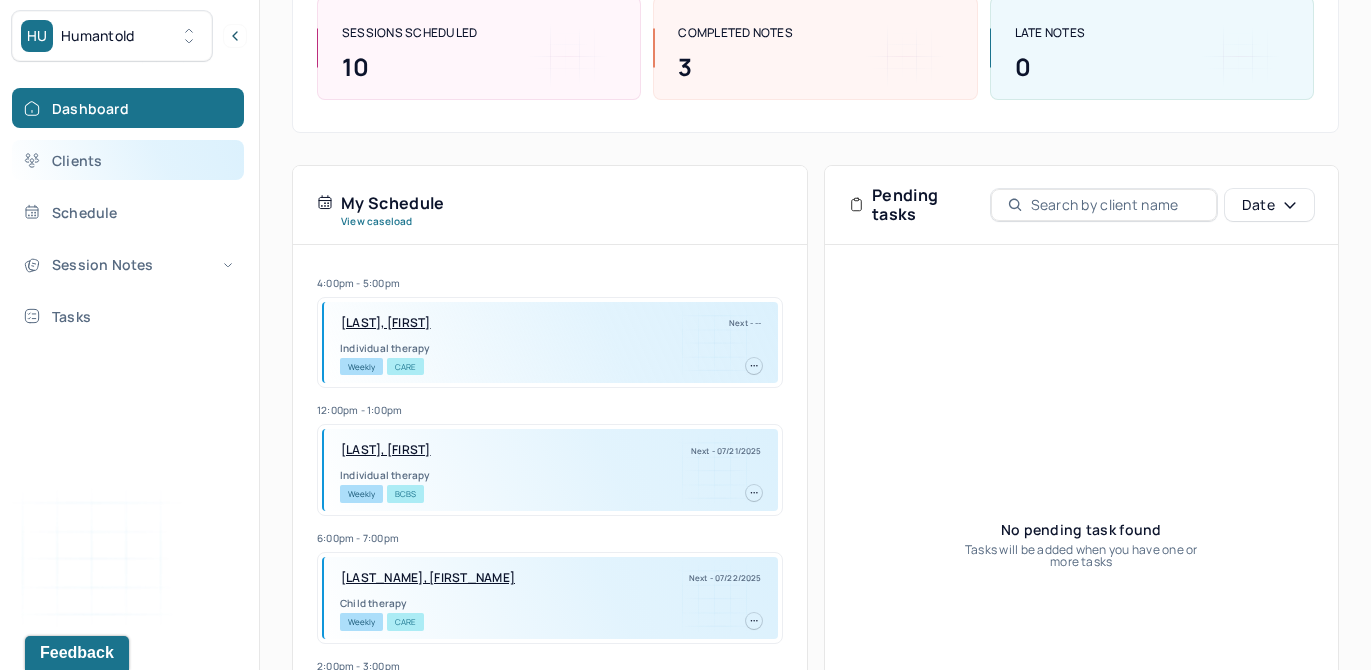 click on "Clients" at bounding box center [128, 160] 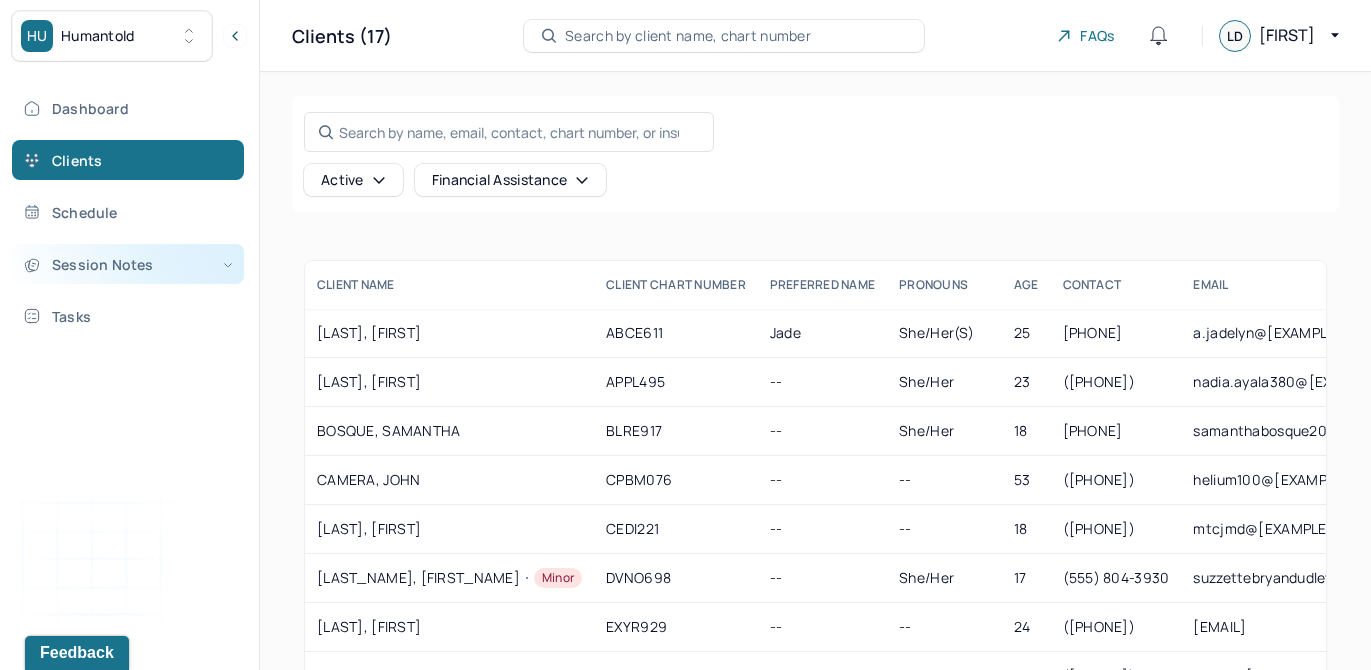 click on "Session Notes" at bounding box center (128, 264) 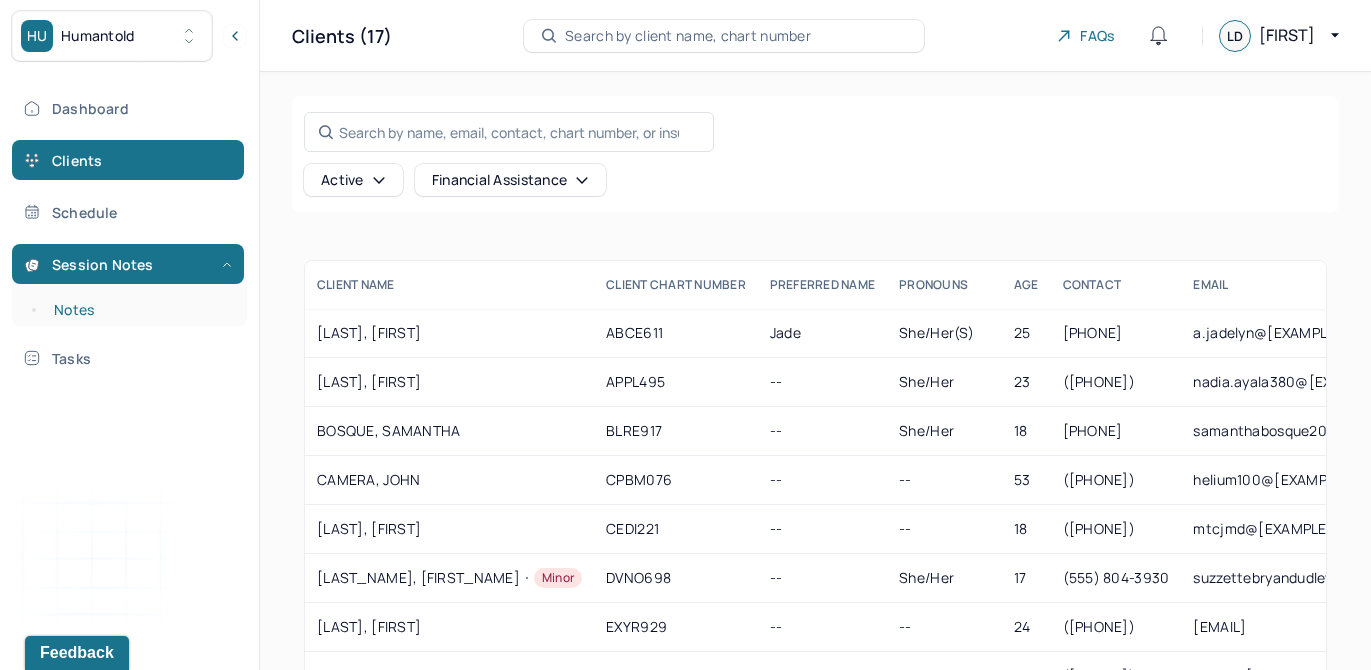 click on "Notes" at bounding box center [139, 310] 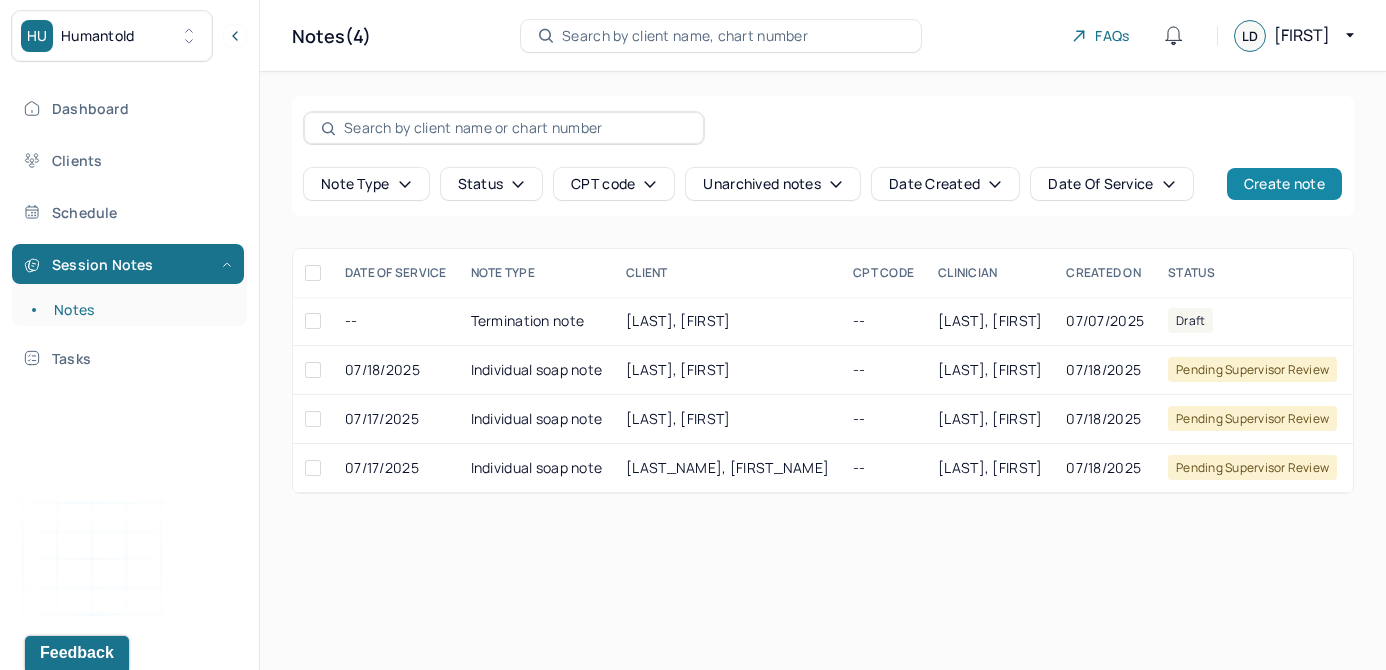 click on "Create note" at bounding box center [1284, 184] 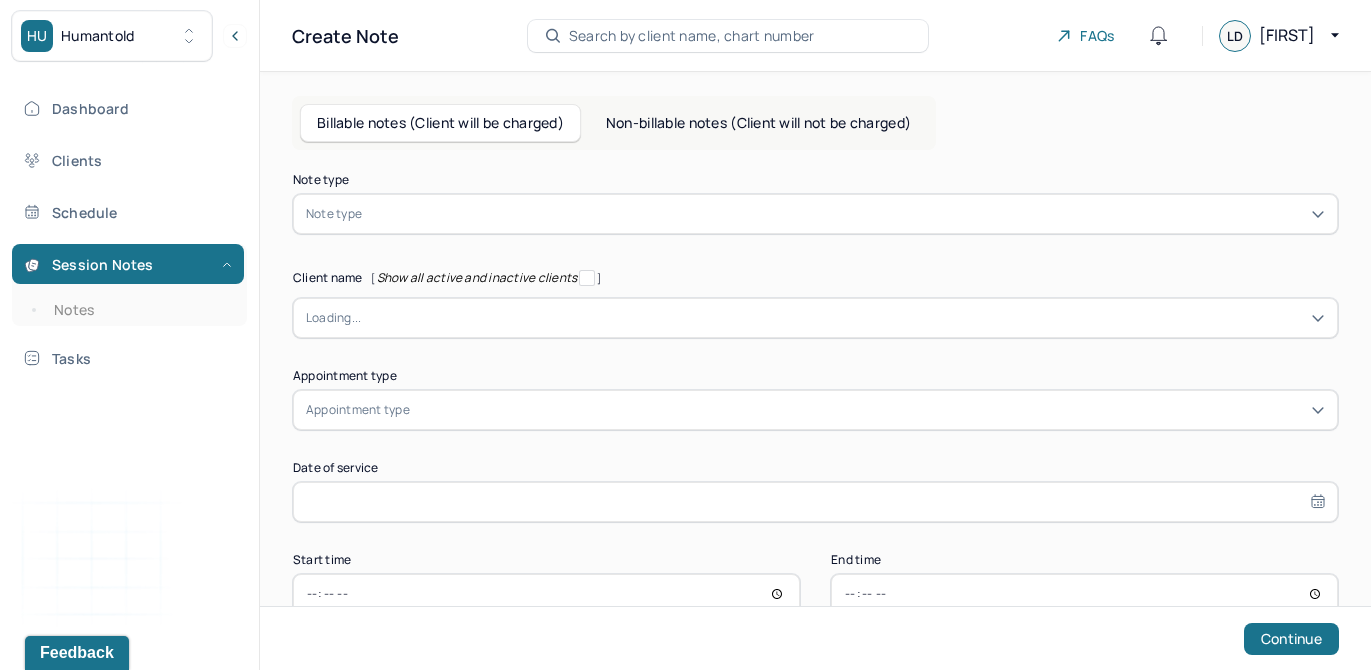 click at bounding box center (845, 214) 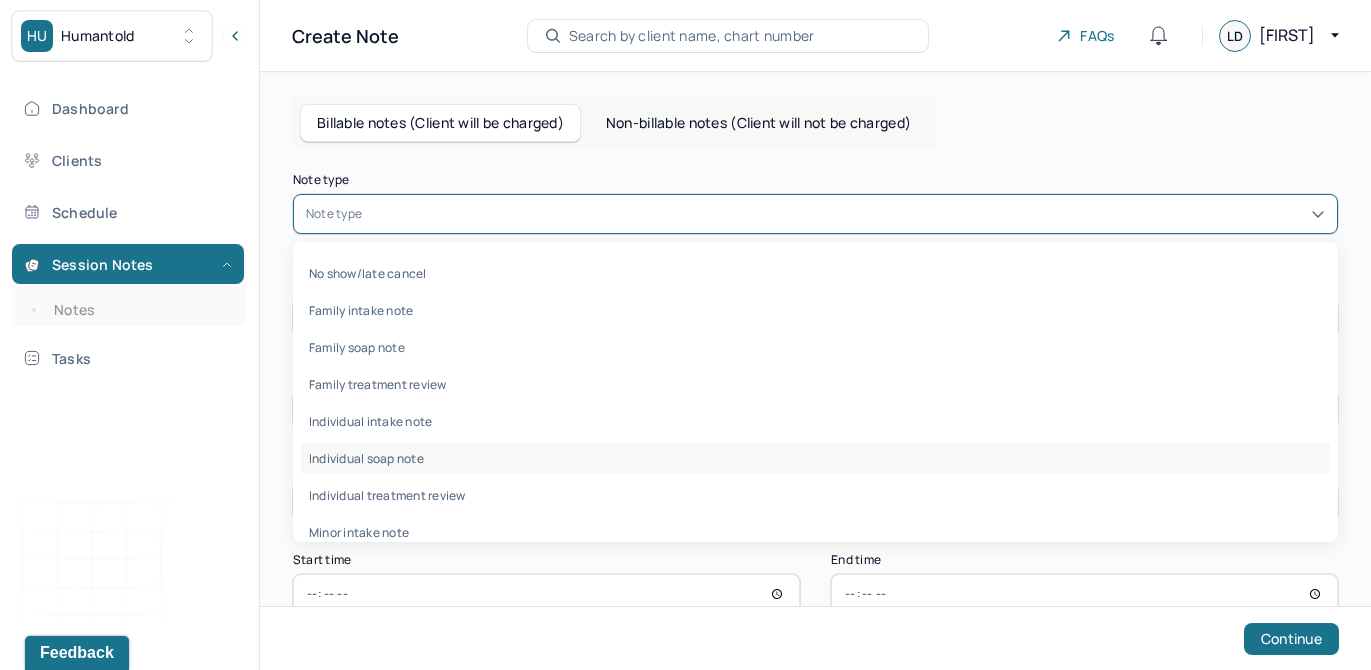 click on "Individual soap note" at bounding box center [815, 458] 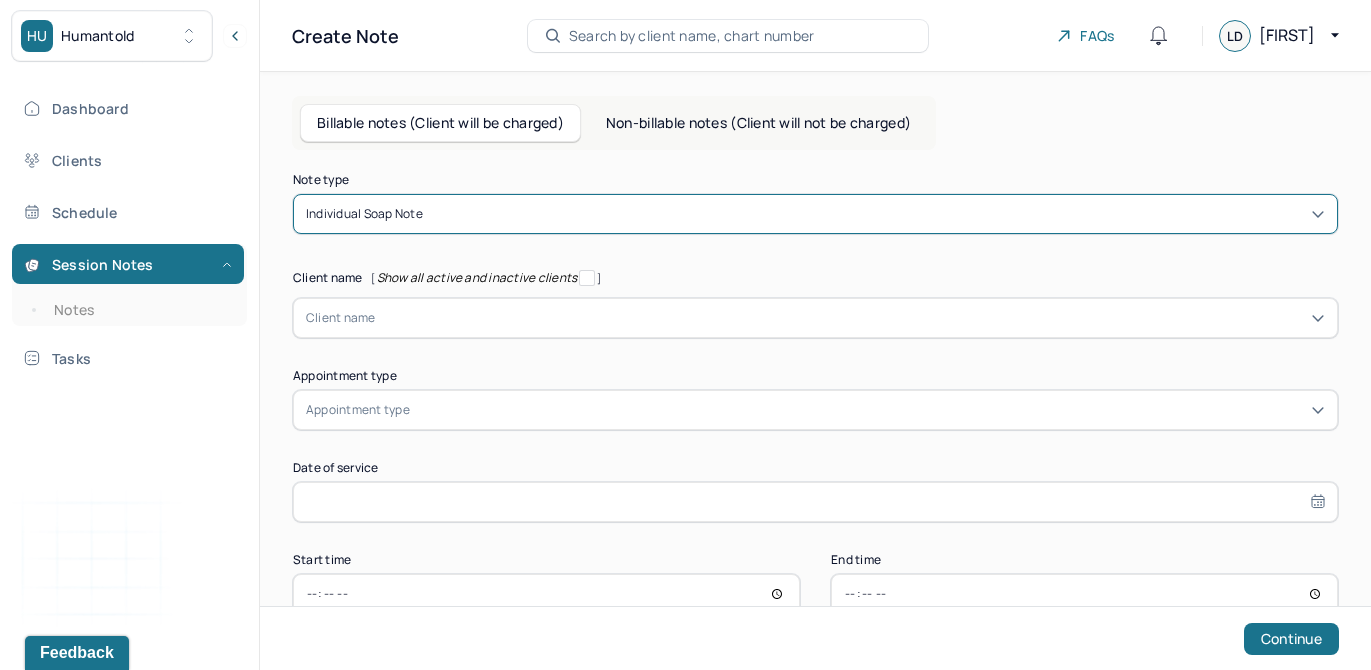 click on "Client name" at bounding box center [815, 318] 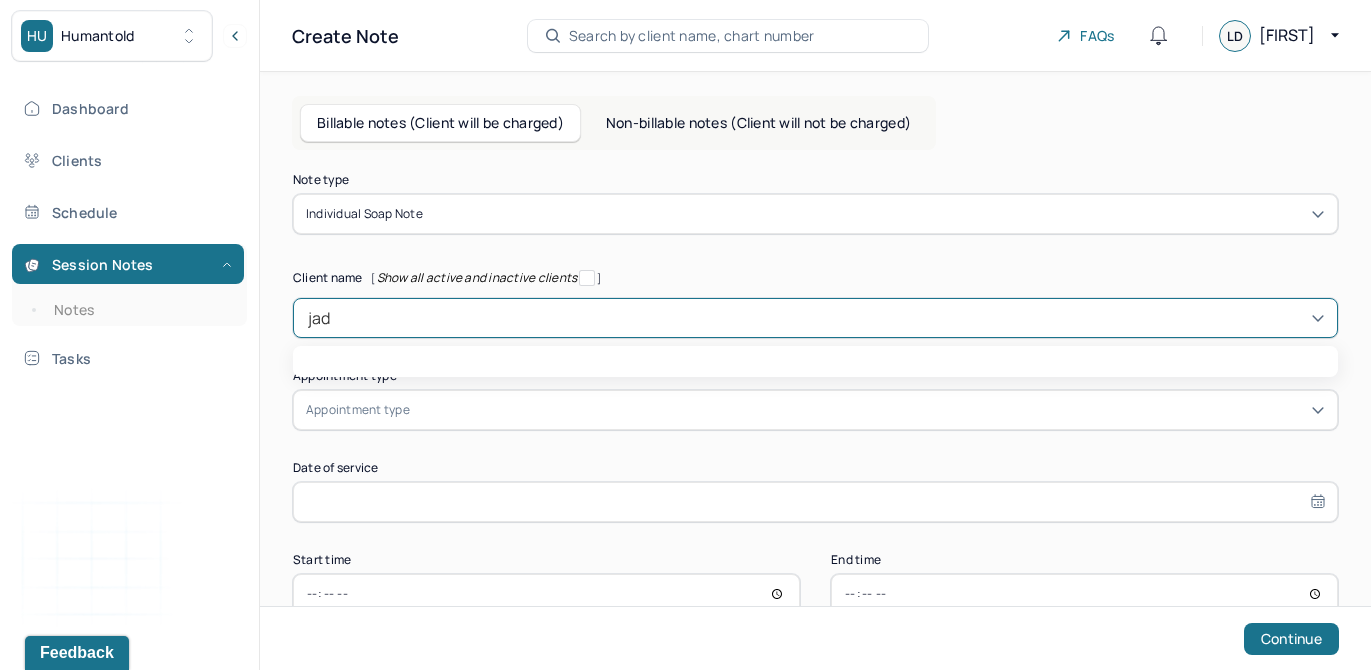 type on "[LAST]" 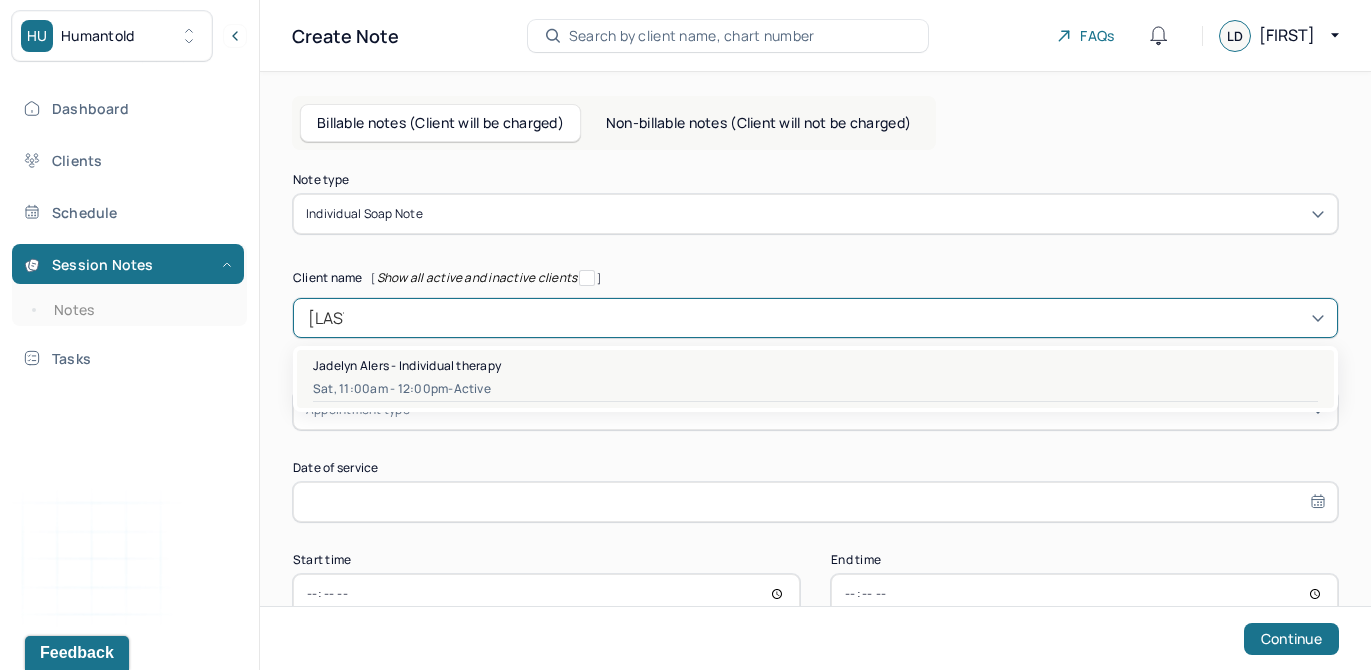 click on "Sat, 11:00am - 12:00pm  -  active" at bounding box center [815, 389] 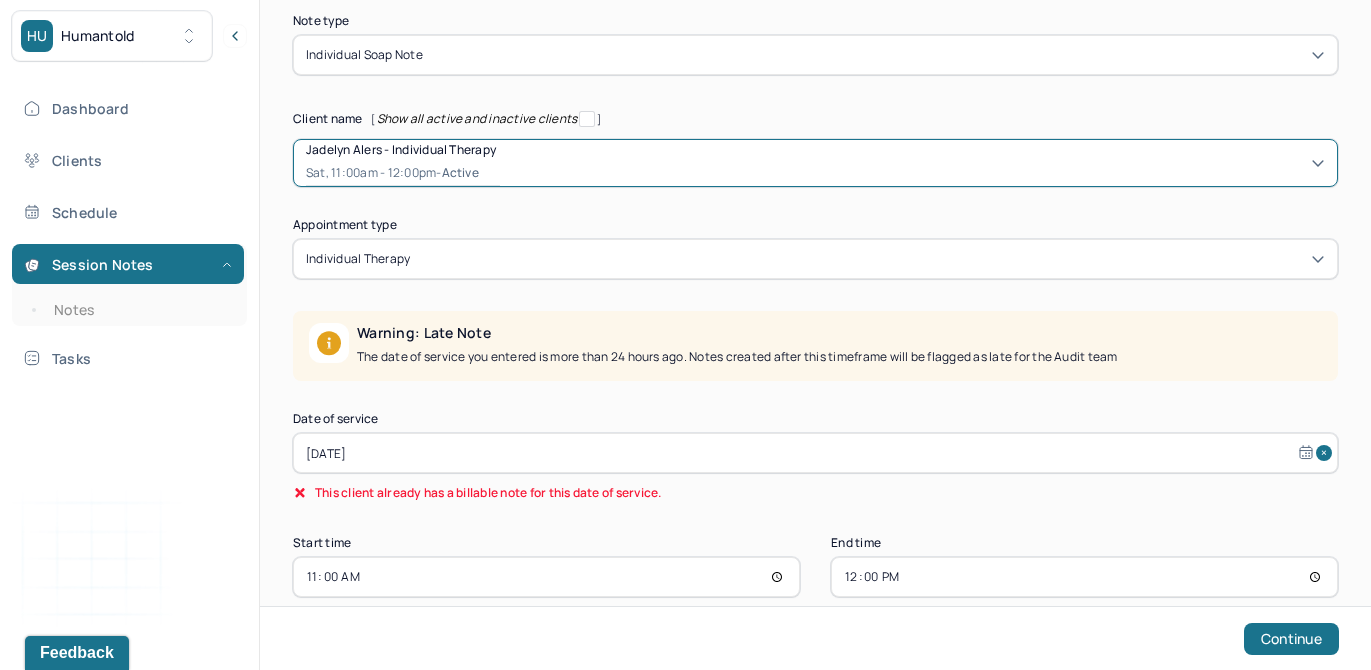 scroll, scrollTop: 169, scrollLeft: 0, axis: vertical 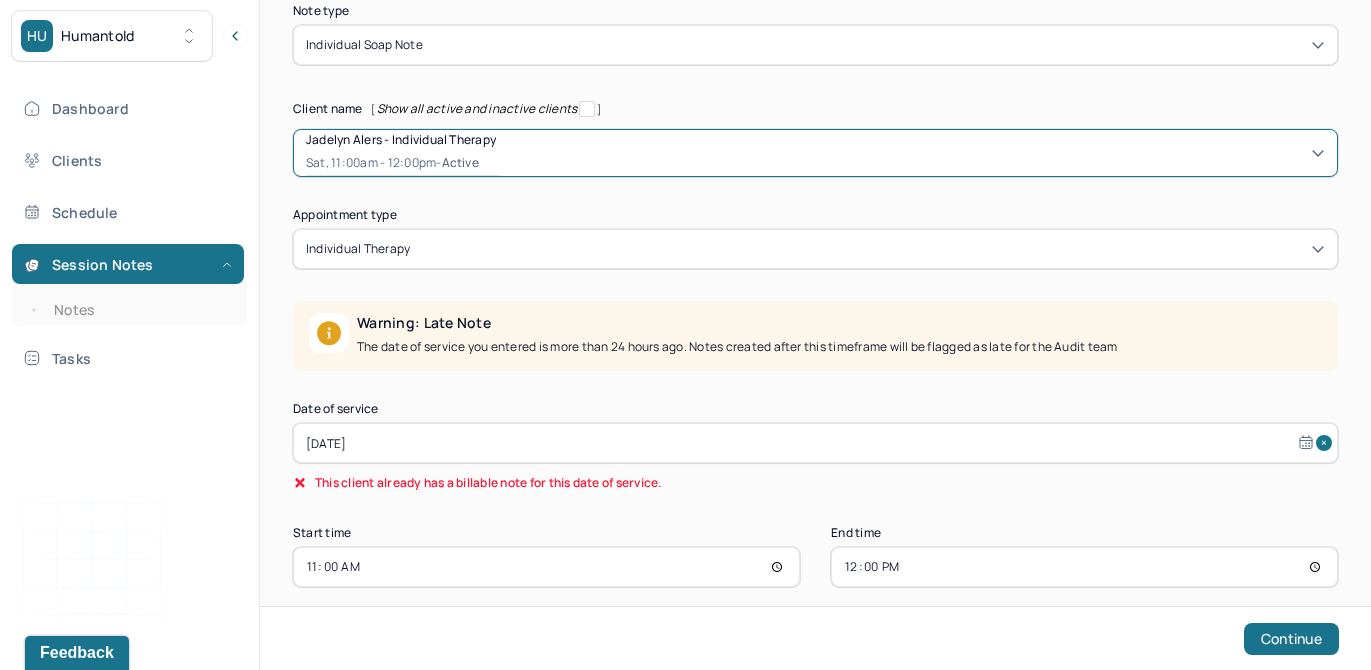 click on "[DATE]" at bounding box center [815, 443] 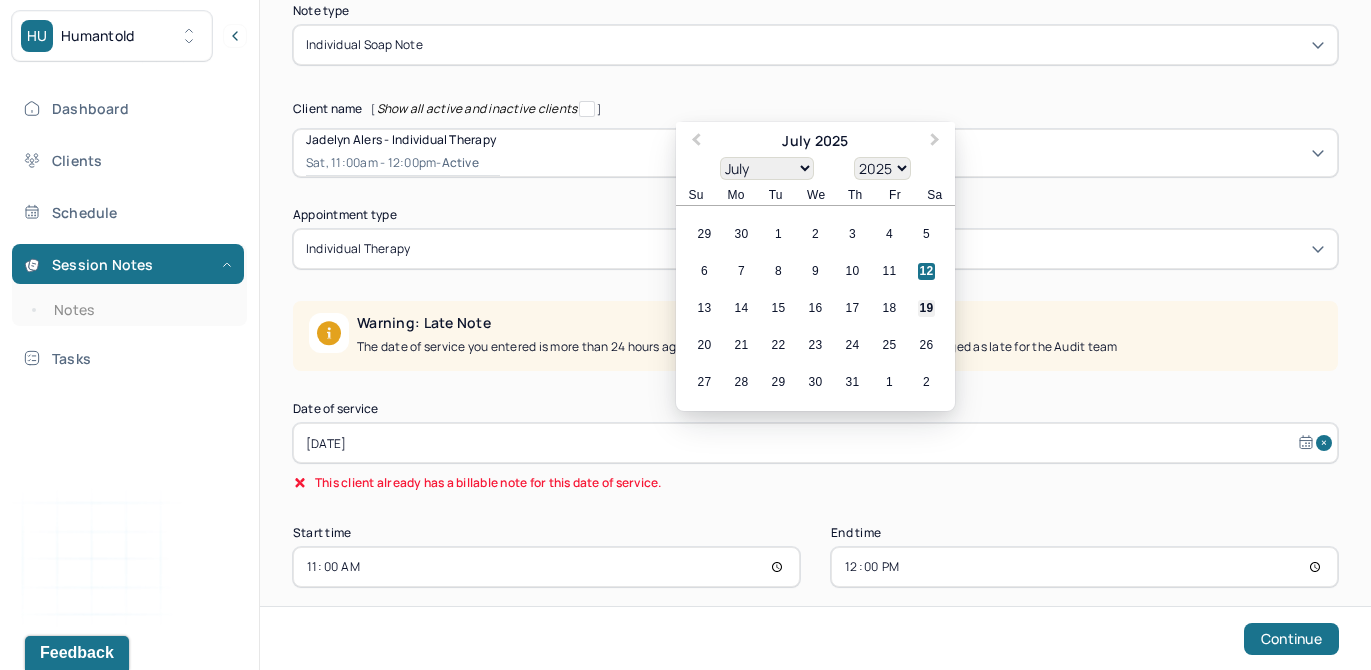 click on "19" at bounding box center [926, 308] 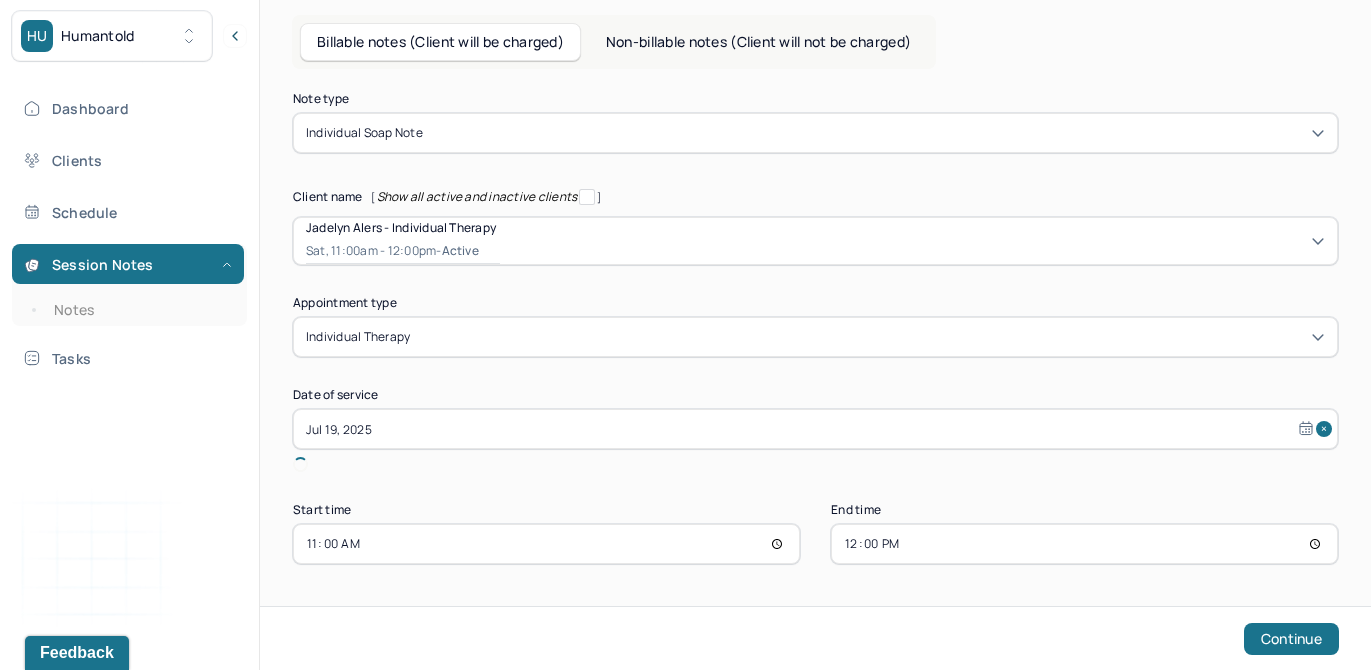 scroll, scrollTop: 58, scrollLeft: 0, axis: vertical 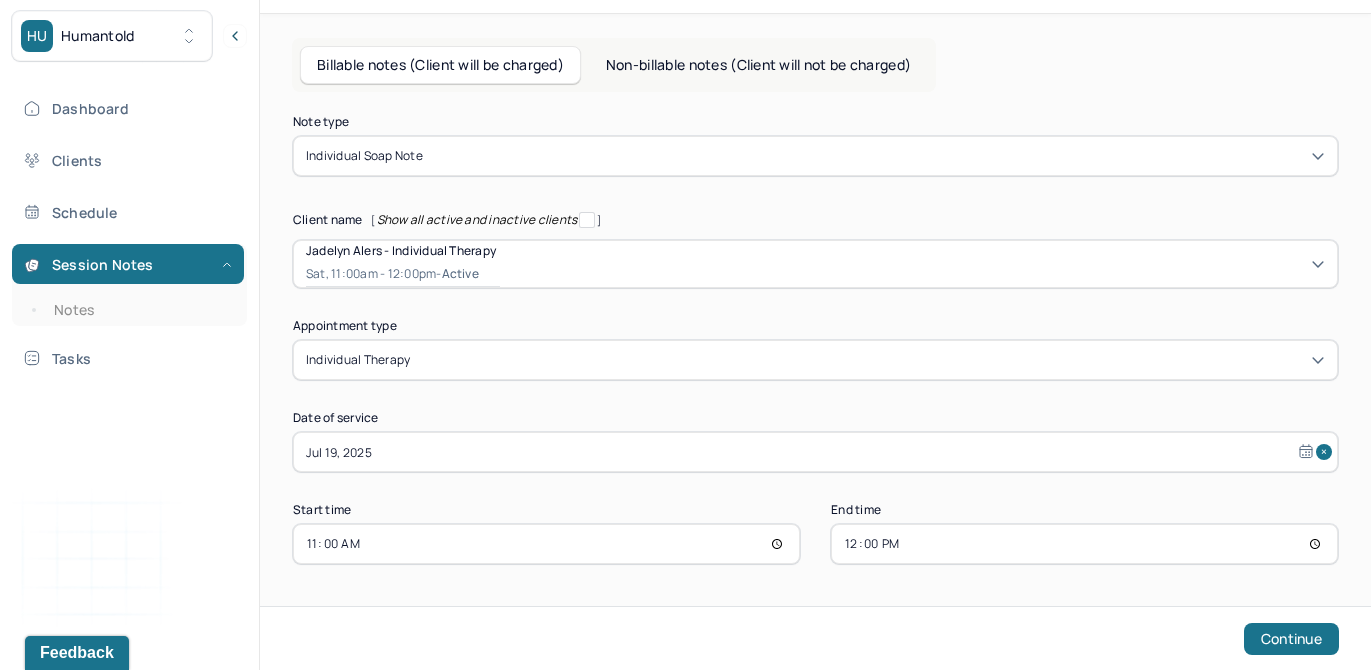 click on "12:00" at bounding box center (1084, 544) 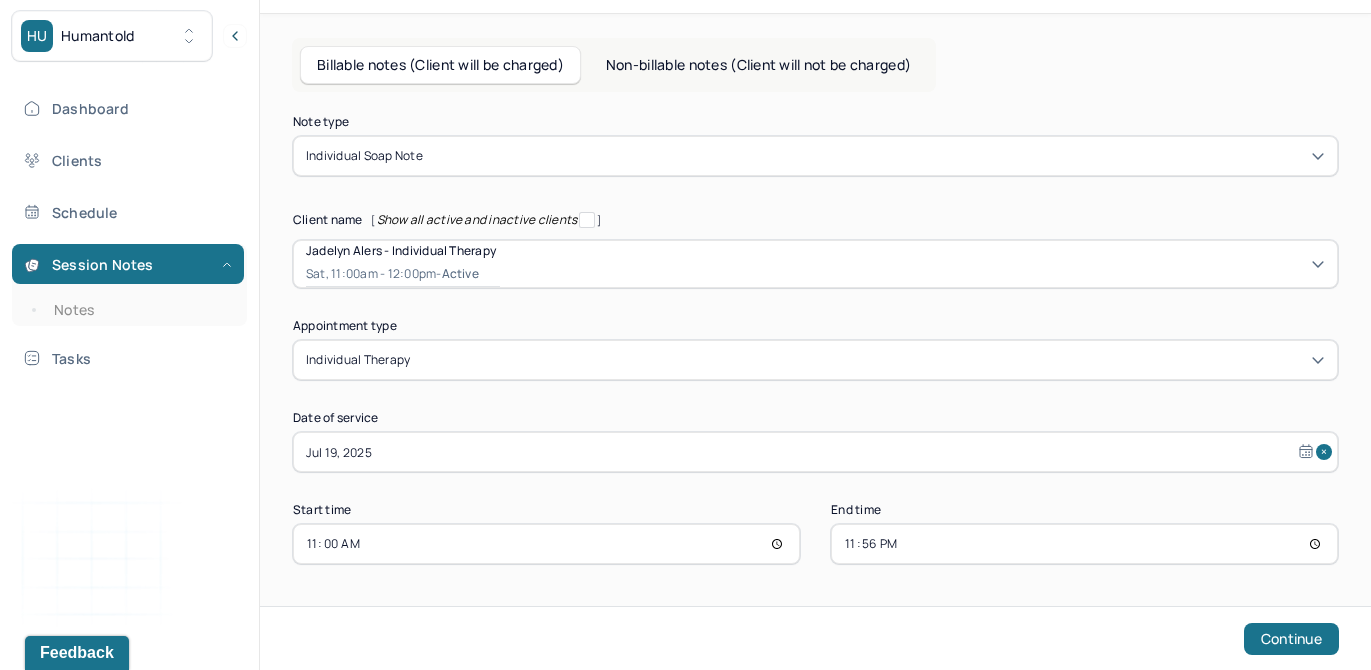 click on "Note type Individual soap note Client name [ Show all active and inactive clients ] [FIRST] [LAST] - Individual therapy Sat, 11:00am - 12:00pm  -  active Supervisee name Lila Deuschle Appointment type individual therapy Date of service [DATE] Start time 11:00 End time 23:56   Continue" at bounding box center [815, 381] 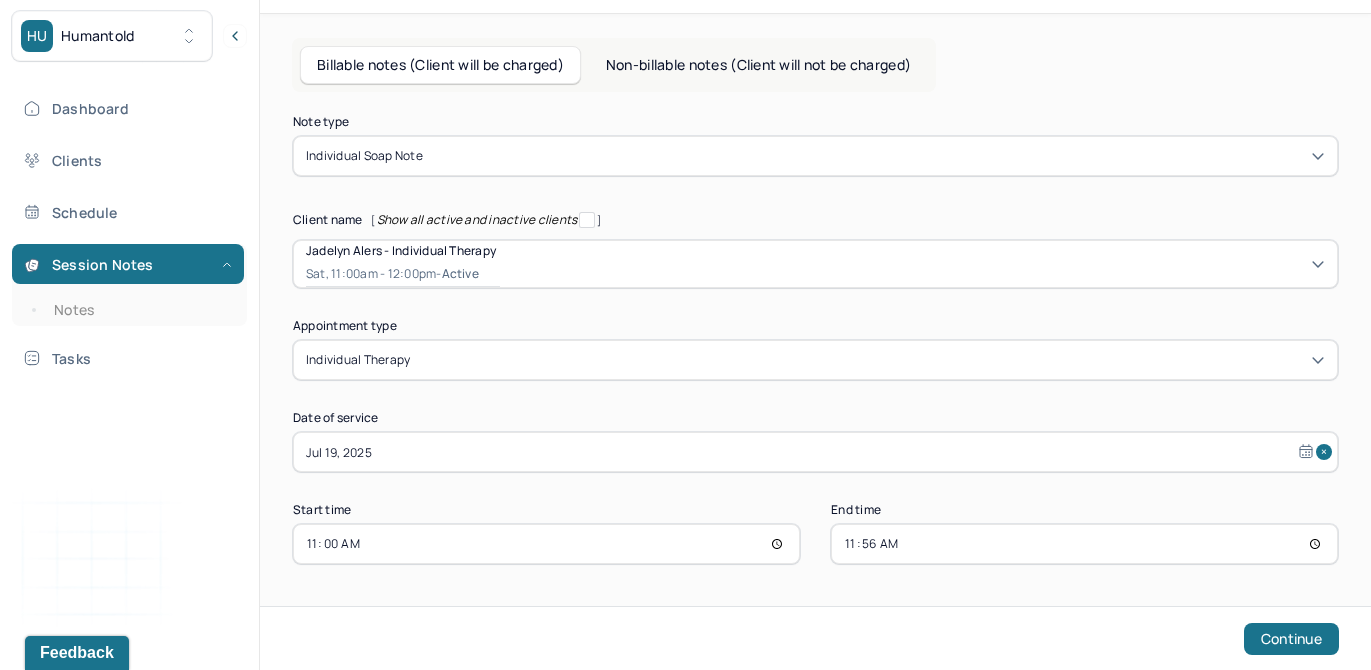 click on "Note type Individual soap note Client name [ Show all active and inactive clients ] [FIRST] [LAST] - Individual therapy Sat, 11:00am - 12:00pm - active Supervisee name Lila Deuschle Appointment type individual therapy Date of service Jul 19, 2025 Start time 11:00 End time 11:56 Continue" at bounding box center [815, 381] 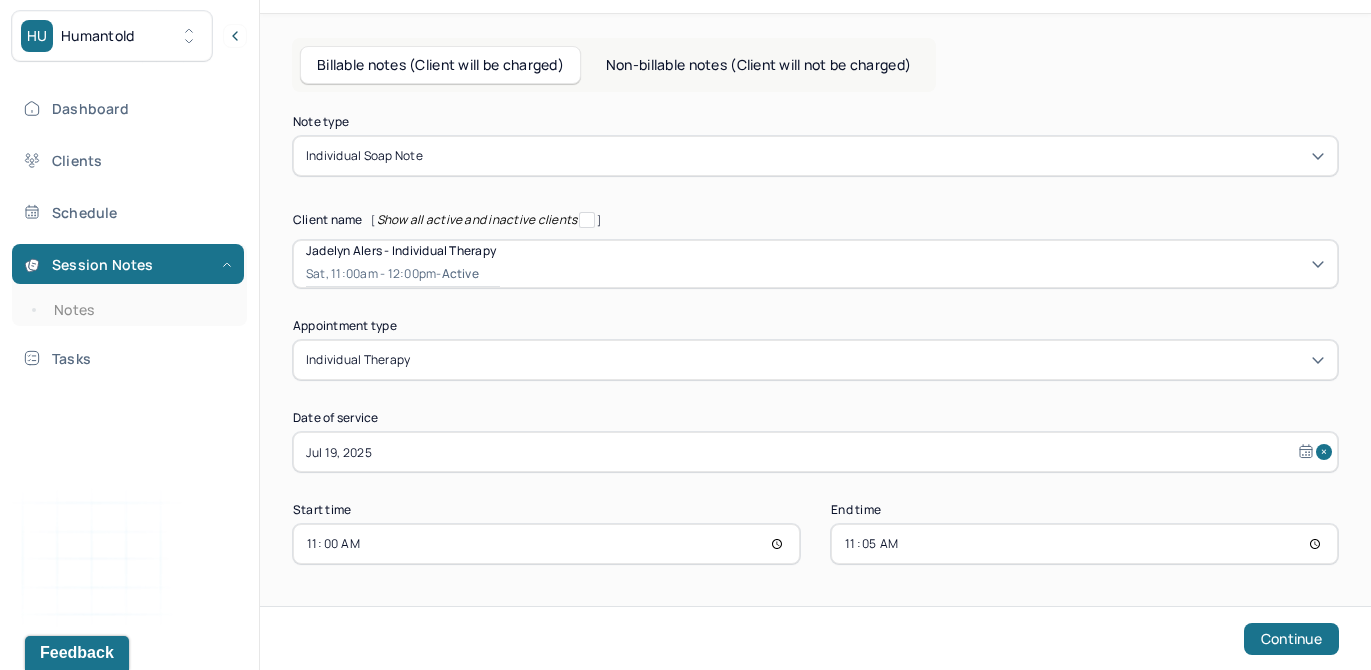 type on "11:57" 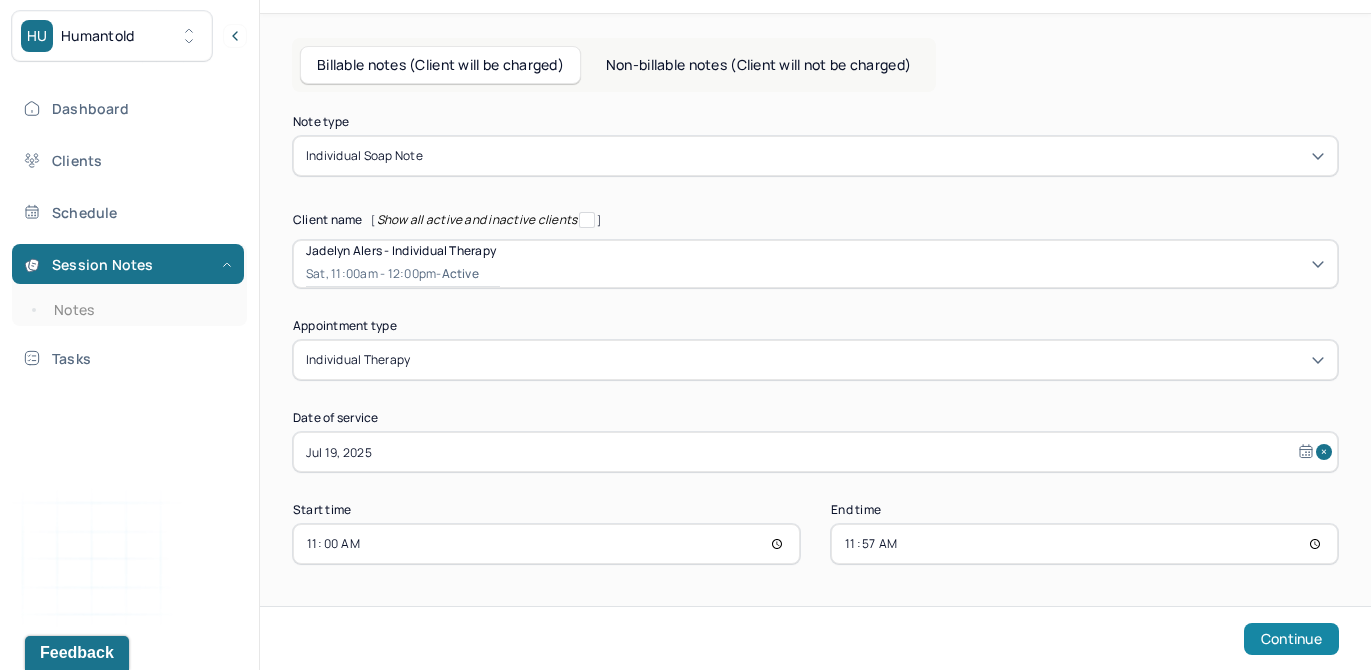click on "Continue" at bounding box center [1291, 639] 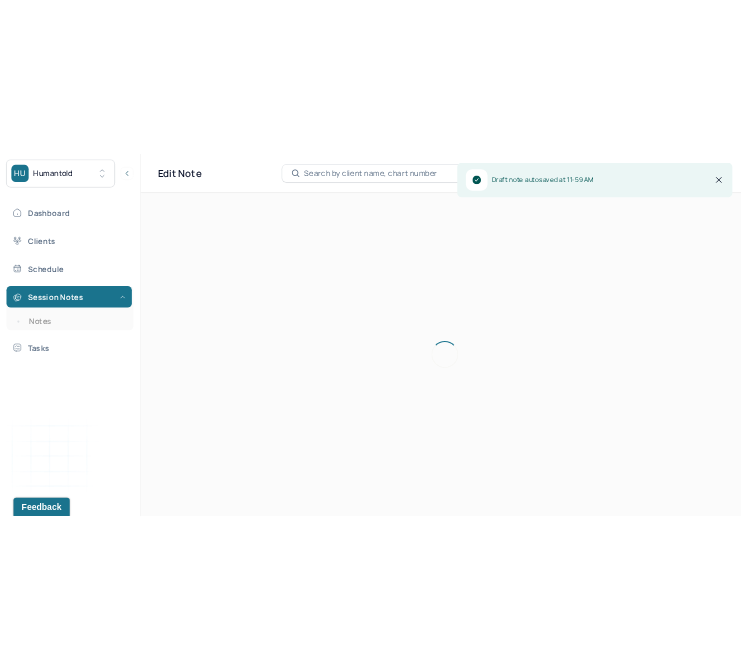 scroll, scrollTop: 0, scrollLeft: 0, axis: both 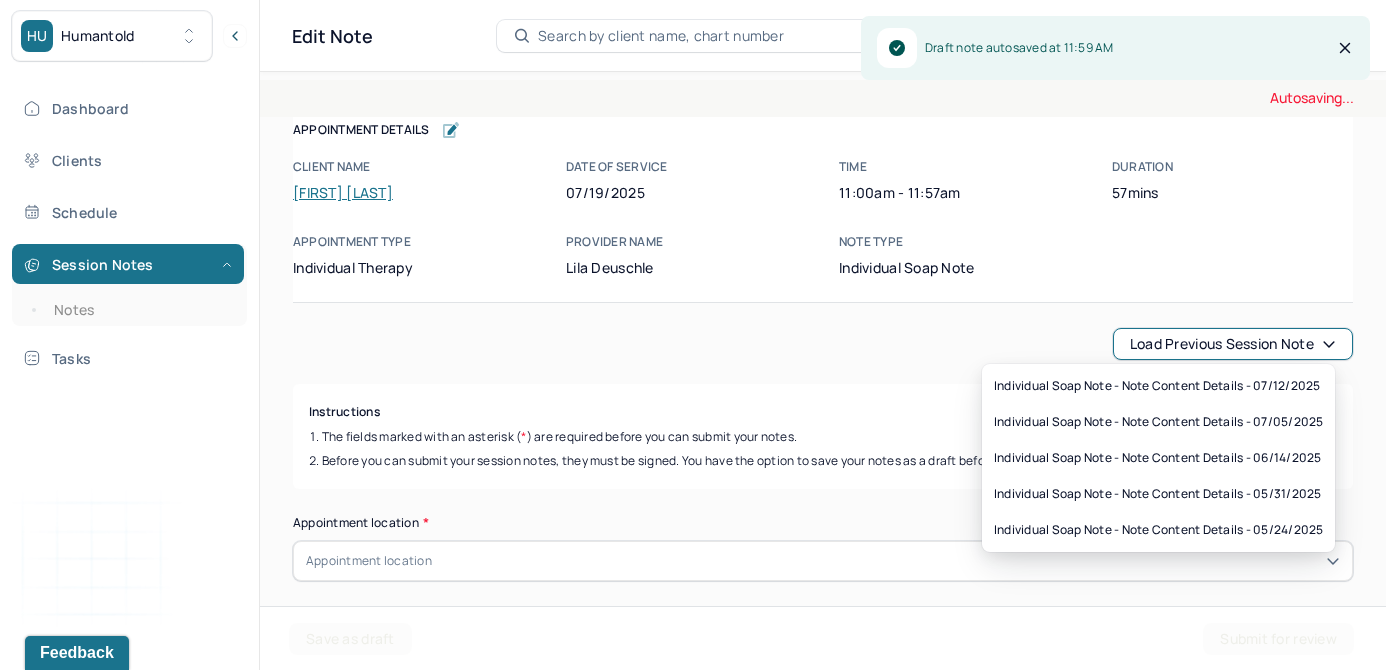 click on "Load previous session note" at bounding box center (1233, 344) 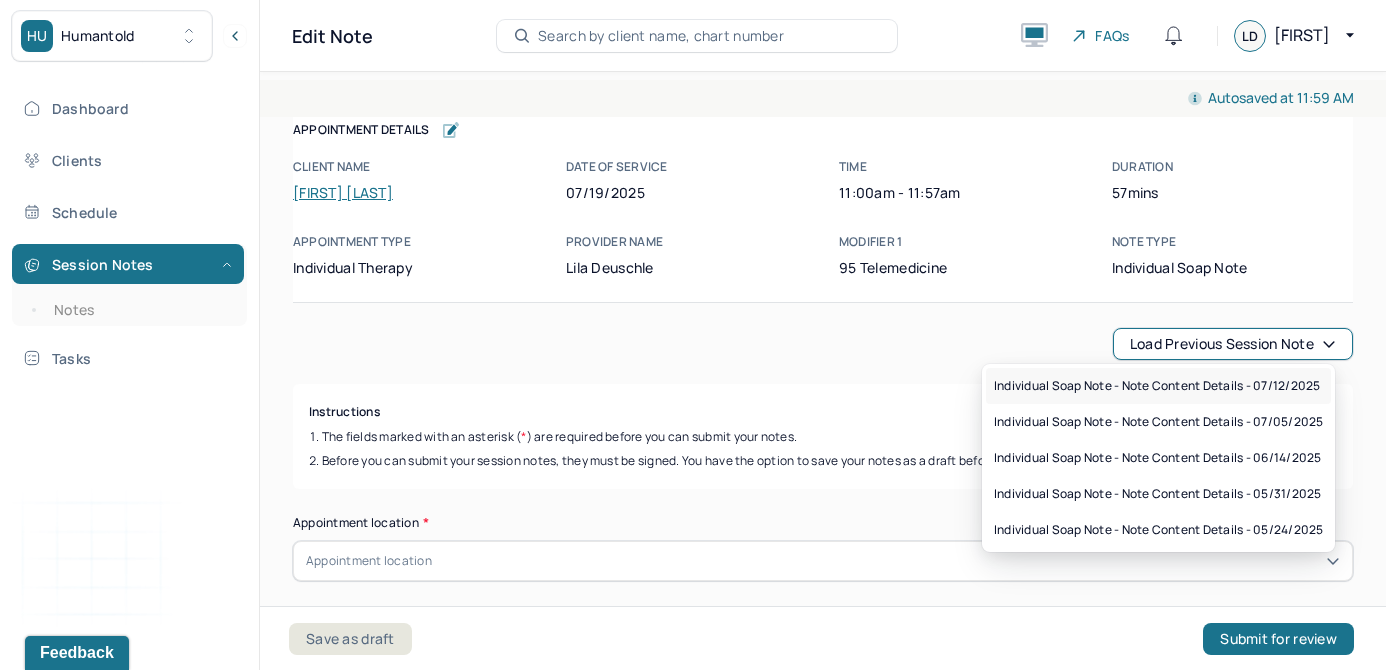 click on "Individual soap note   - Note content Details -   07/12/2025" at bounding box center (1157, 386) 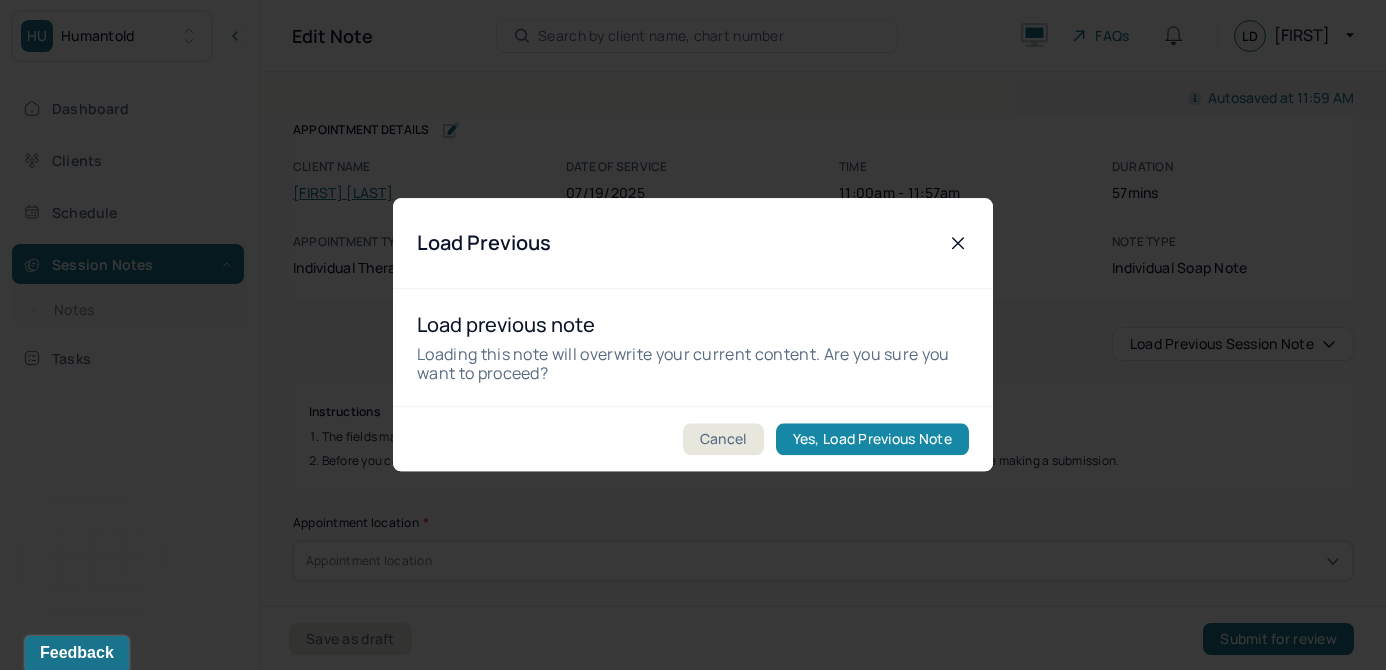 click on "Yes, Load Previous Note" at bounding box center [872, 440] 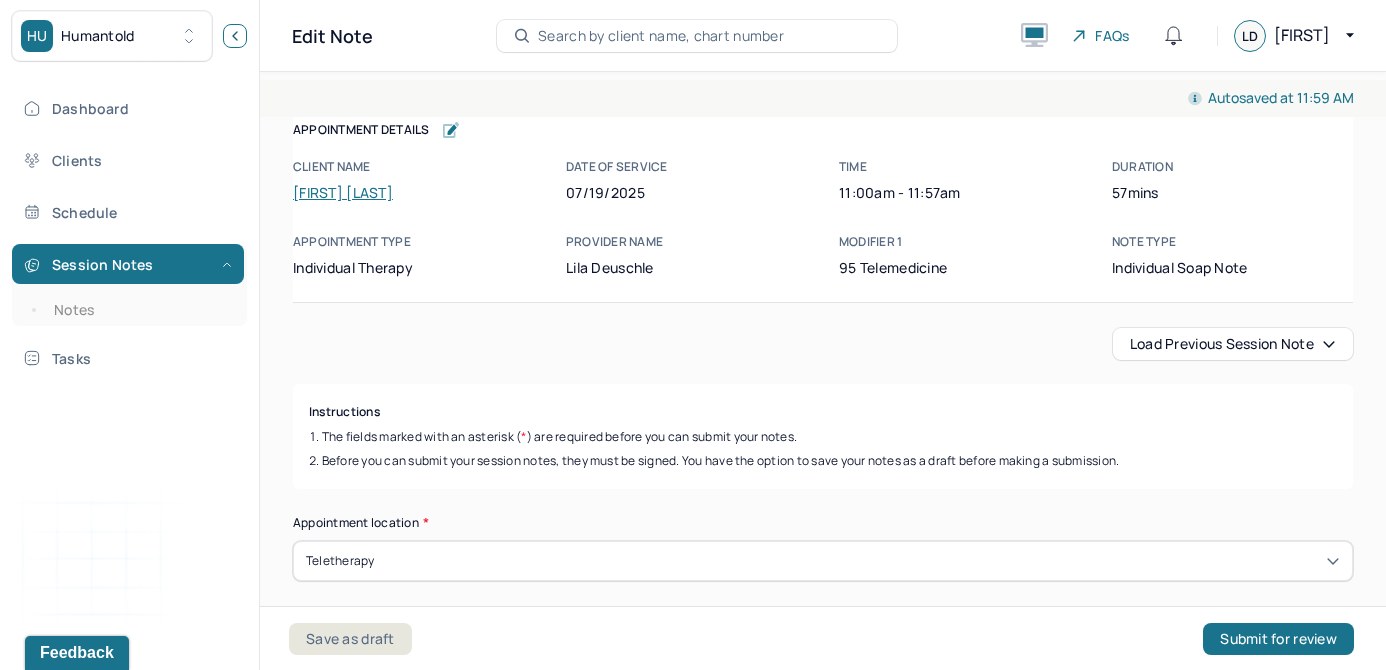 click at bounding box center [235, 36] 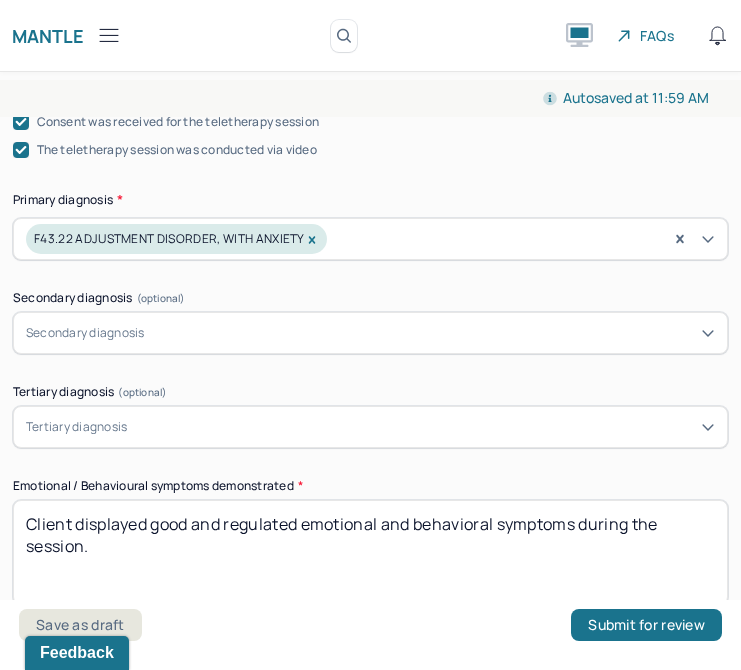 scroll, scrollTop: 980, scrollLeft: 0, axis: vertical 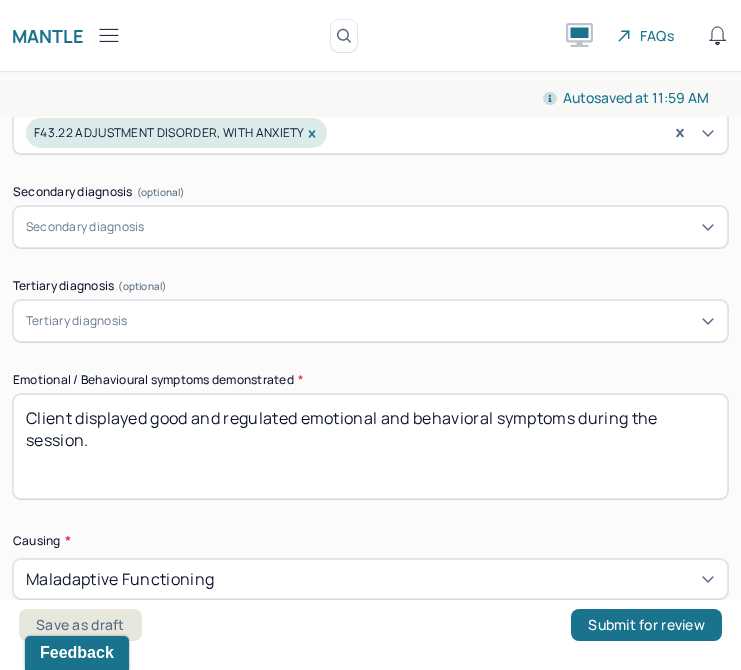 drag, startPoint x: 118, startPoint y: 428, endPoint x: 22, endPoint y: 407, distance: 98.270035 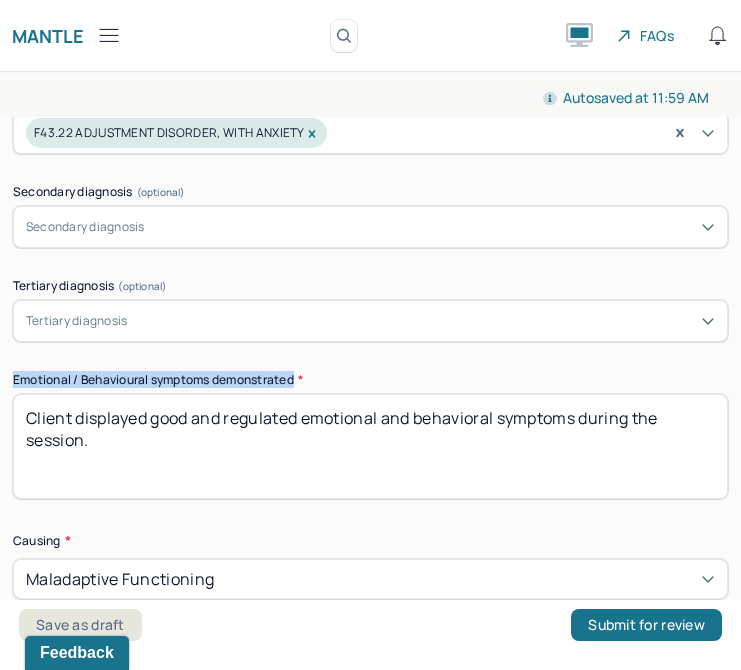 drag, startPoint x: 300, startPoint y: 381, endPoint x: 7, endPoint y: 380, distance: 293.0017 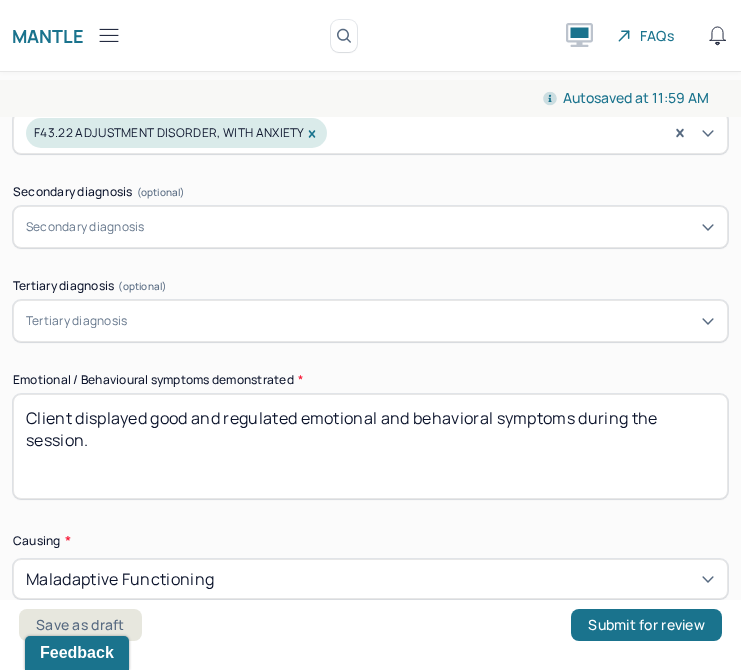drag, startPoint x: 258, startPoint y: 454, endPoint x: 89, endPoint y: 410, distance: 174.6339 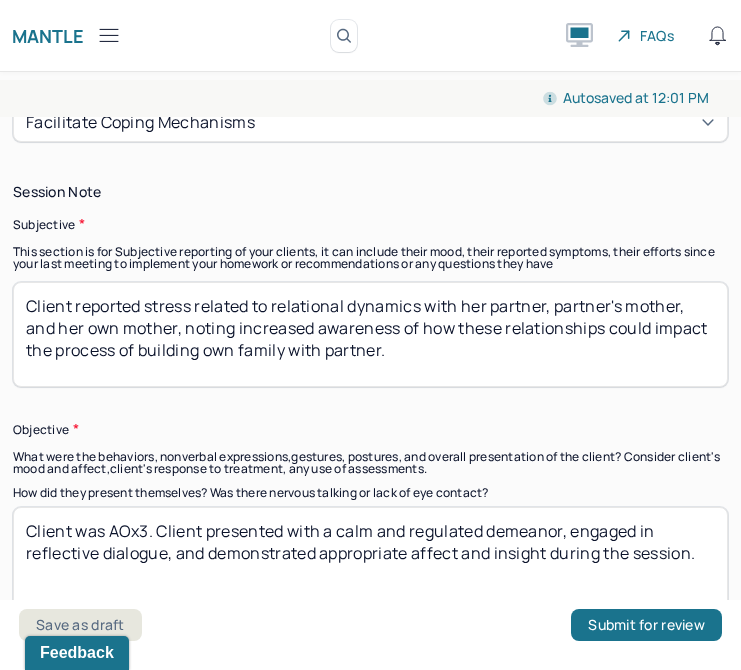scroll, scrollTop: 1539, scrollLeft: 0, axis: vertical 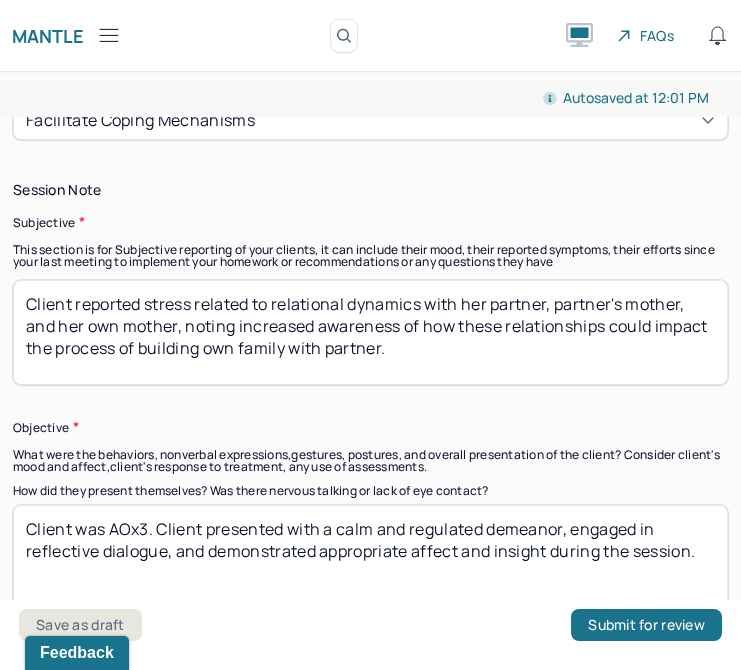 type on "Client demonstrated stable mood, good behavior and regulated emotional expression during the session." 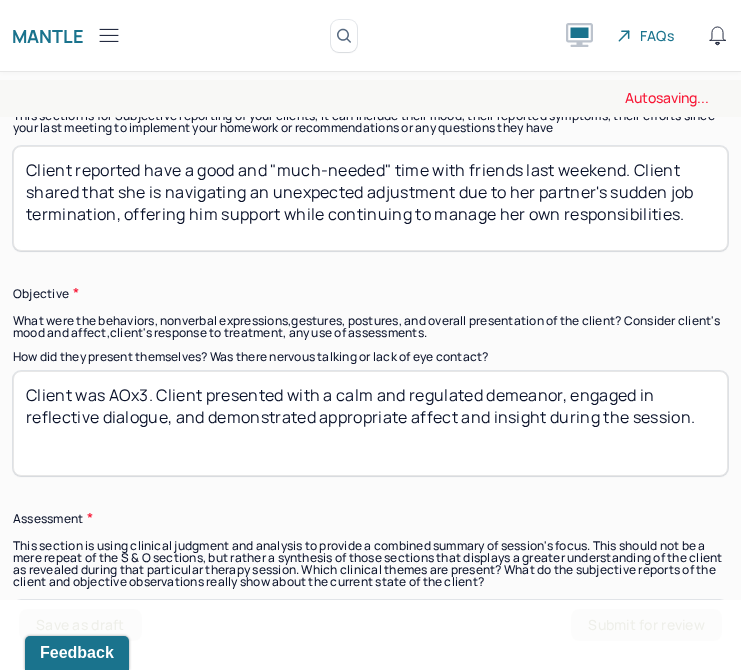 scroll, scrollTop: 1680, scrollLeft: 0, axis: vertical 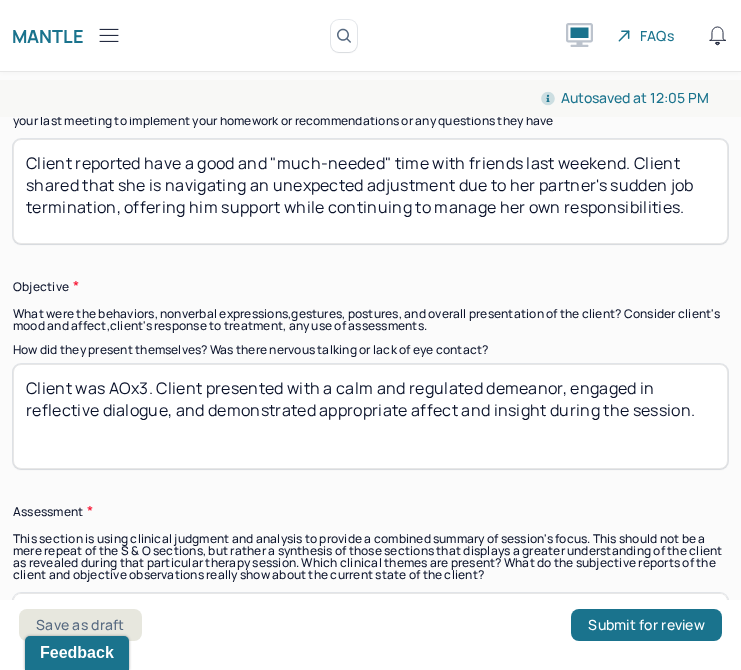 type on "Client reported have a good and "much-needed" time with friends last weekend. Client shared that she is navigating an unexpected adjustment due to her partner's sudden job termination, offering him support while continuing to manage her own responsibilities." 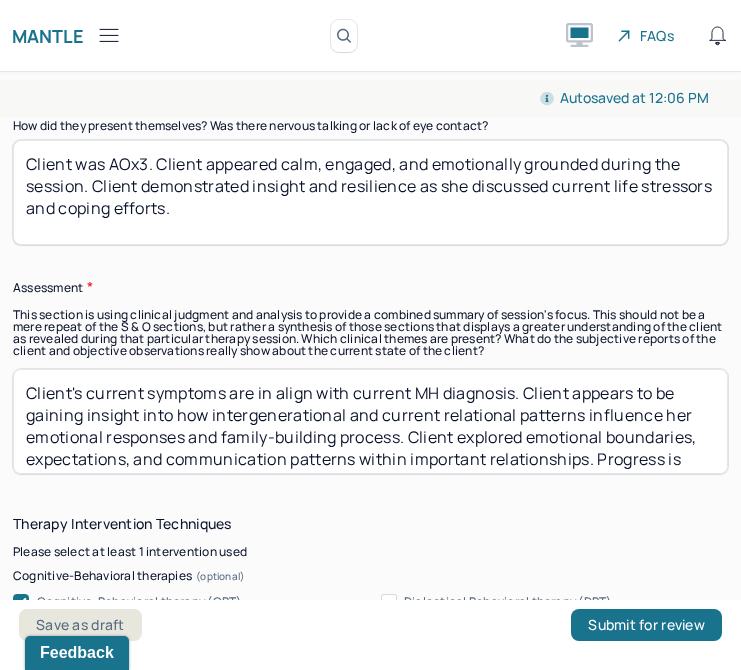 scroll, scrollTop: 1905, scrollLeft: 0, axis: vertical 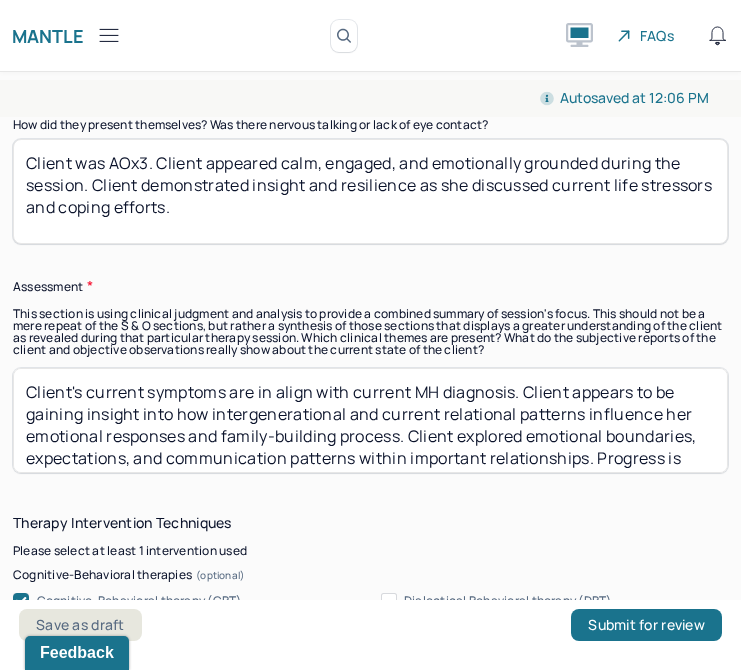 type on "Client was AOx3. Client appeared calm, engaged, and emotionally grounded during the session. Client demonstrated insight and resilience as she discussed current life stressors and coping efforts." 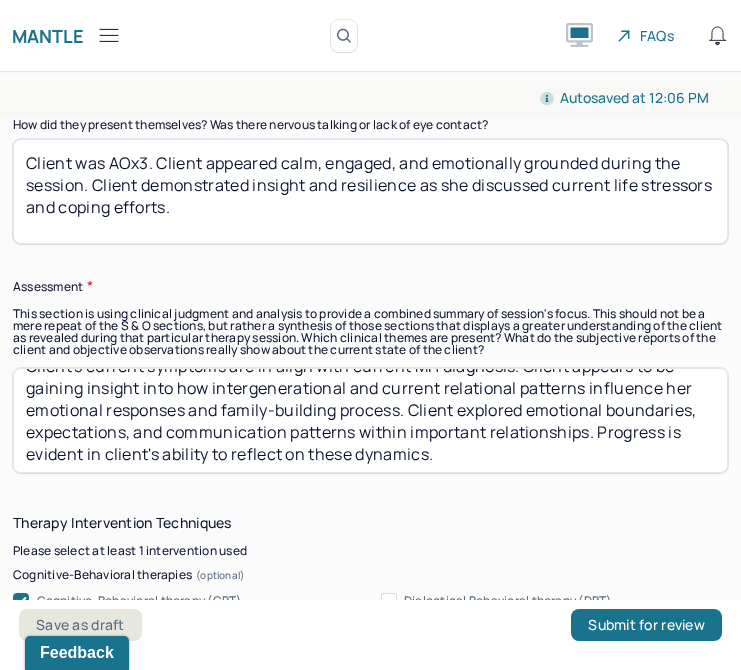scroll, scrollTop: 31, scrollLeft: 0, axis: vertical 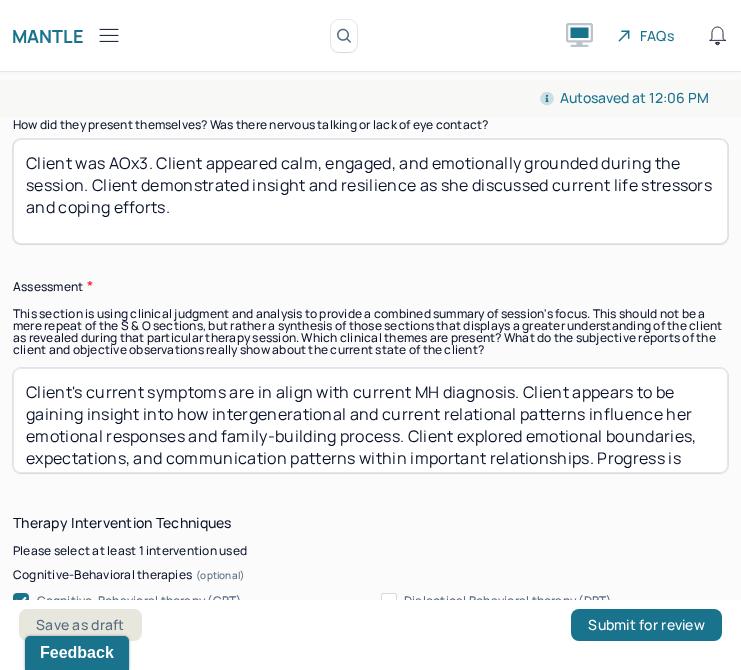 drag, startPoint x: 638, startPoint y: 450, endPoint x: 1, endPoint y: 348, distance: 645.11475 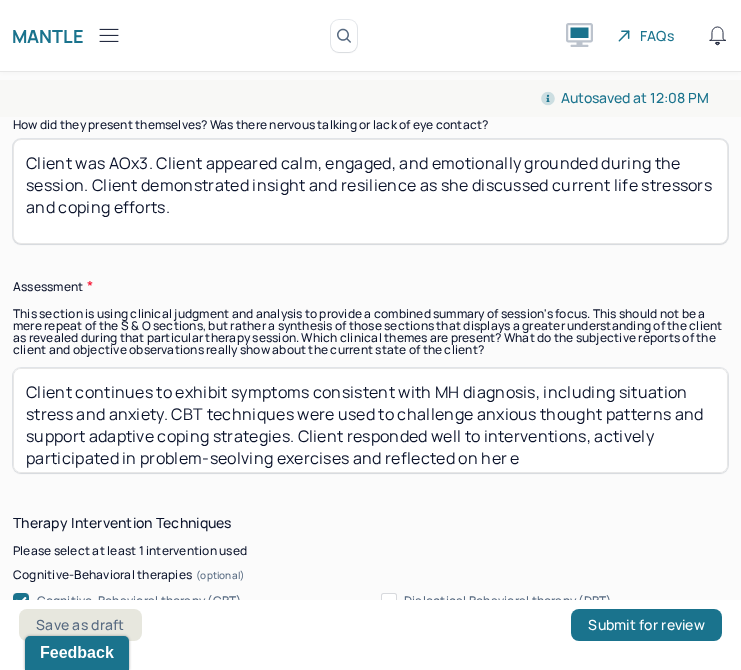 scroll, scrollTop: 19, scrollLeft: 0, axis: vertical 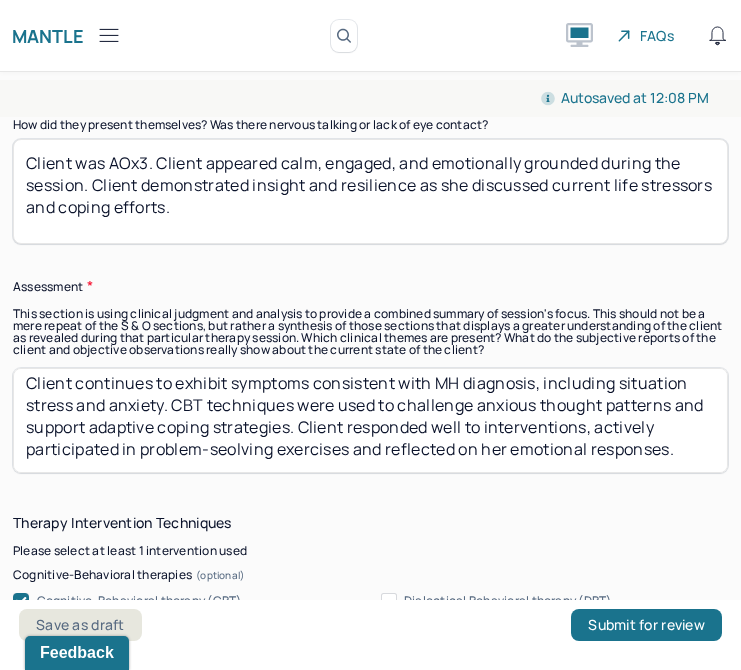 click on "Client continues to exhibit symptoms consistent with MH diagnosis, including situation stress and anxiety. CBT techniques were used to challenge anxious thought patterns and support adaptive coping strategies. Client responded well to interventions, actively participated in problem-seolving exercises and reflected on her emotional responses." at bounding box center [370, 420] 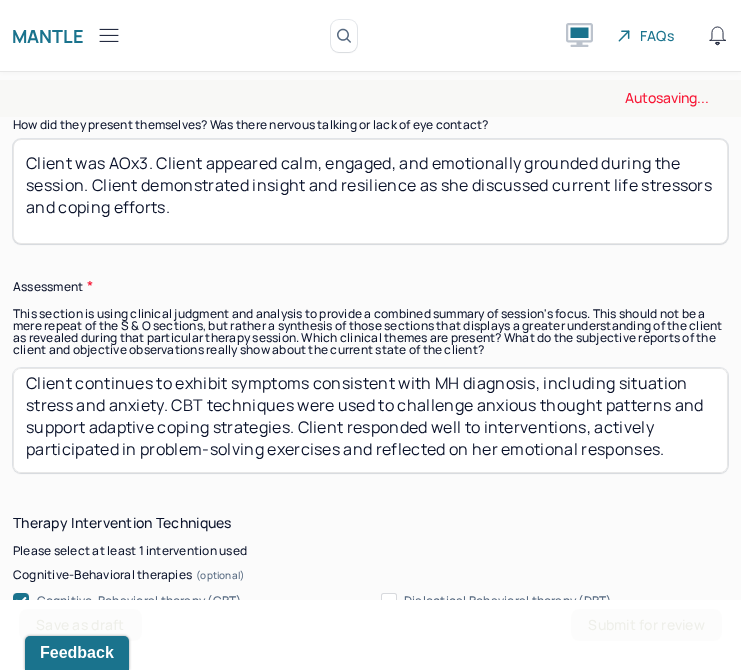 scroll, scrollTop: 31, scrollLeft: 0, axis: vertical 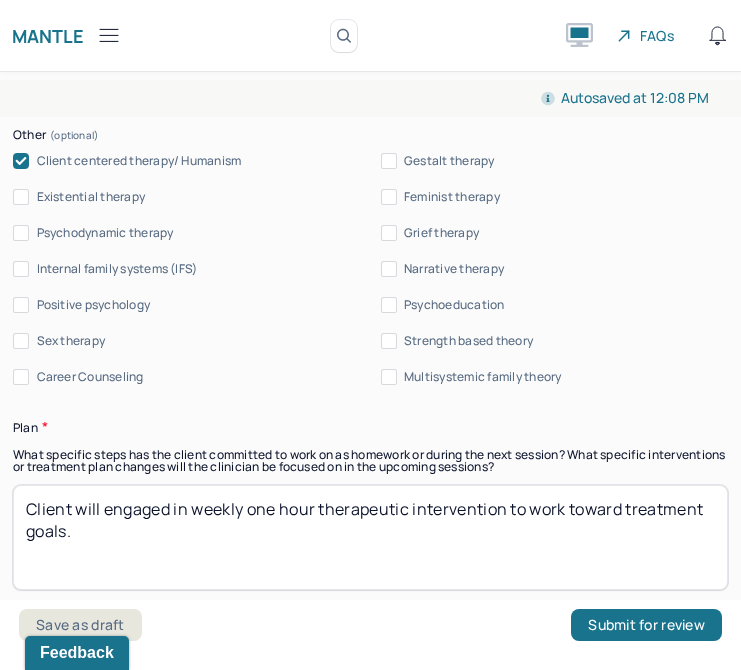 type on "Client continues to exhibit symptoms consistent with MH diagnosis, including situation stress and anxiety. CBT techniques were used to challenge anxious thought patterns and support adaptive coping strategies. Client responded well to interventions, actively participated in problem-solving exercises and reflected on her emotional responses." 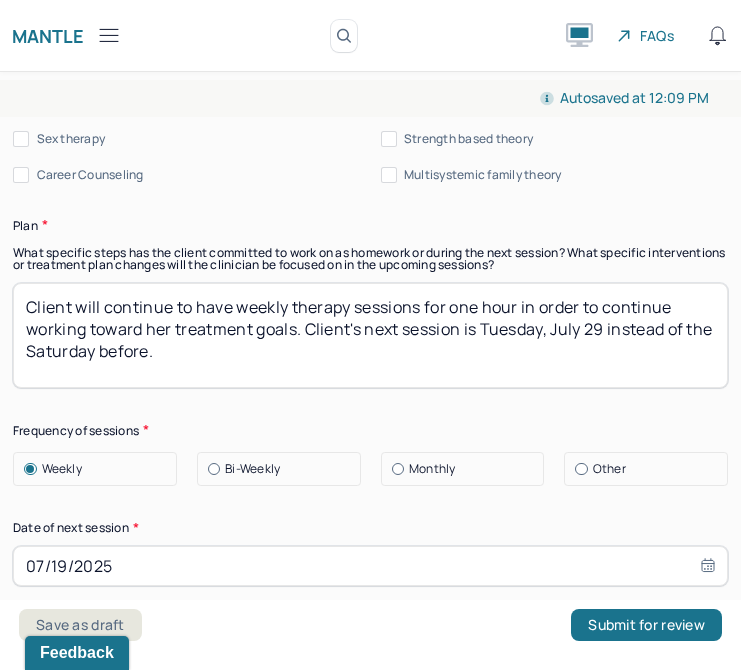 scroll, scrollTop: 3009, scrollLeft: 0, axis: vertical 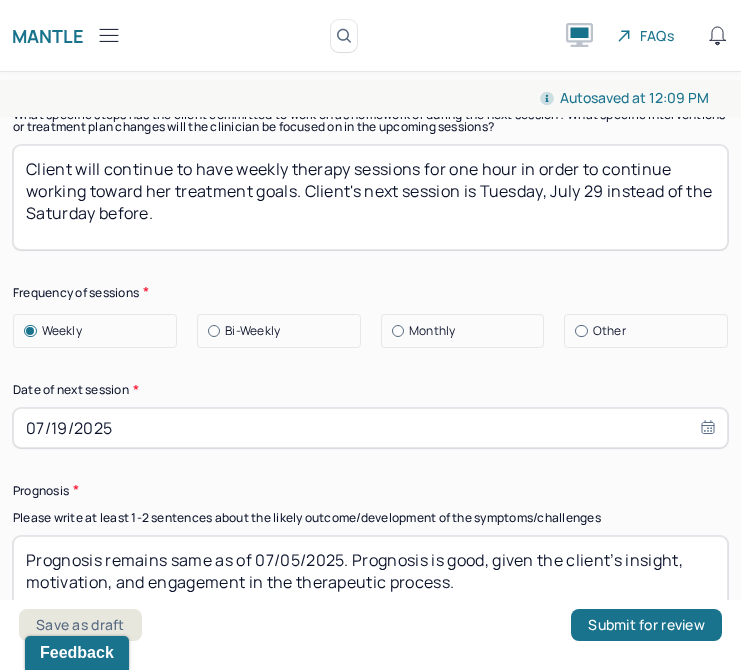 type on "Client will continue to have weekly therapy sessions for one hour in order to continue working toward her treatment goals. Client's next session is Tuesday, July 29 instead of the Saturday before." 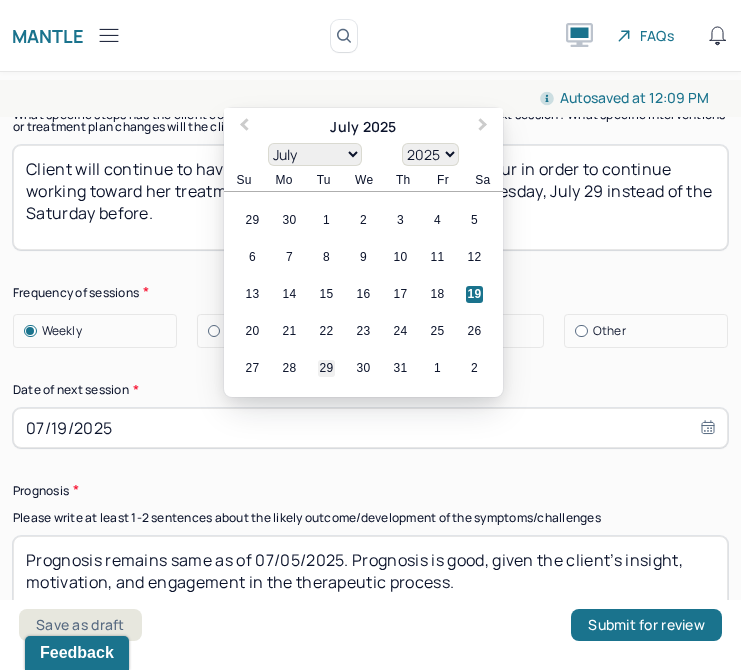 click on "29" at bounding box center [326, 368] 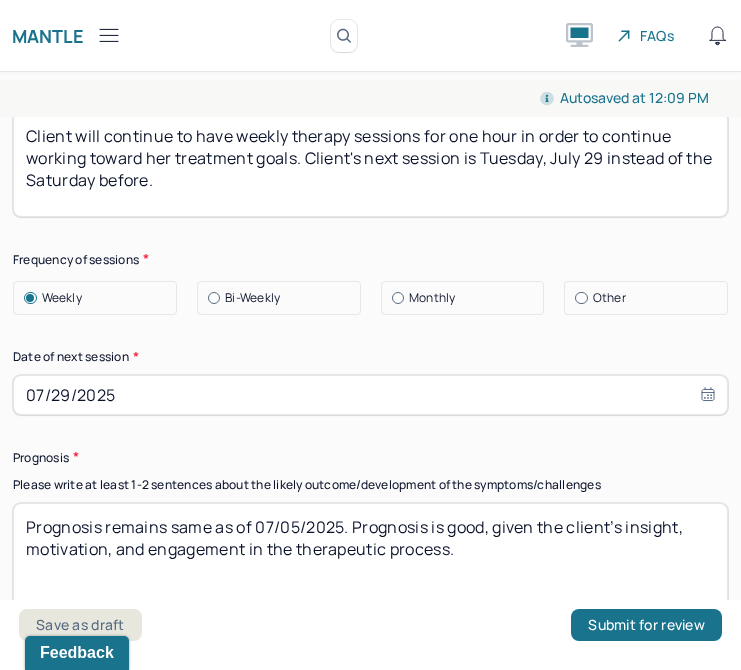 scroll, scrollTop: 3173, scrollLeft: 0, axis: vertical 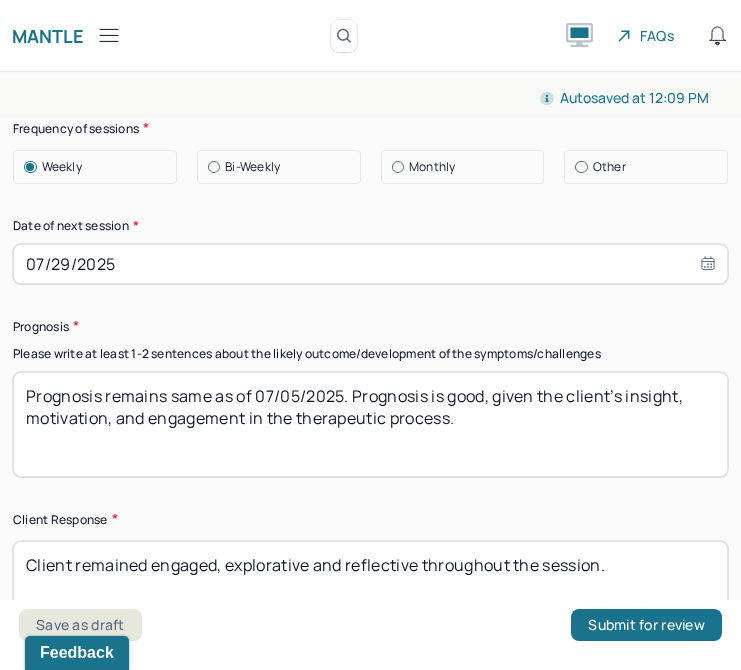 click on "Prognosis remains same as of 07/05/2025. Prognosis is good, given the client’s insight, motivation, and engagement in the therapeutic process." at bounding box center [370, 424] 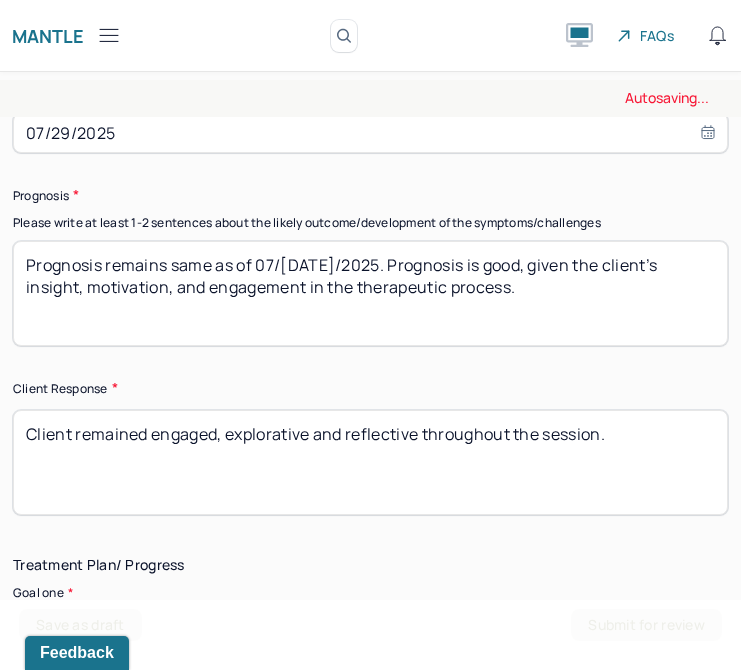 scroll, scrollTop: 3325, scrollLeft: 0, axis: vertical 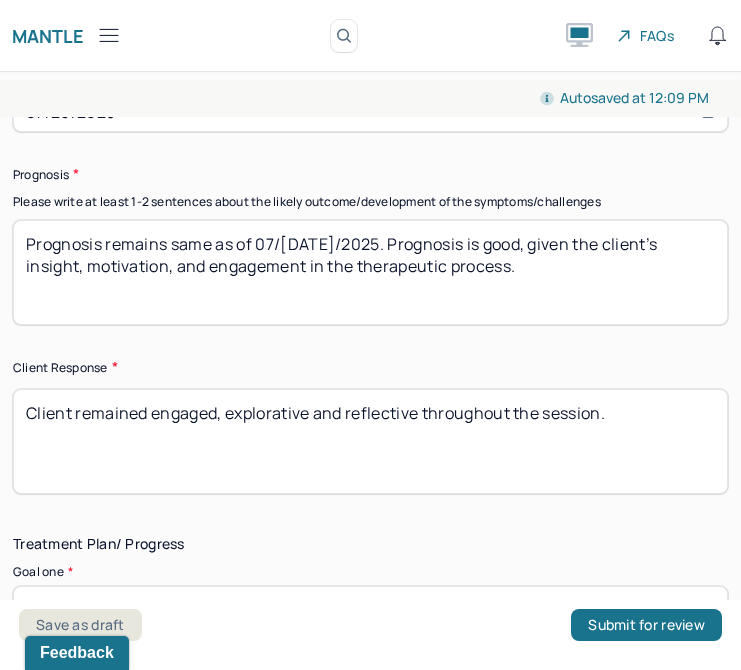 type on "Prognosis remains same as of 07/[DATE]/2025. Prognosis is good, given the client’s insight, motivation, and engagement in the therapeutic process." 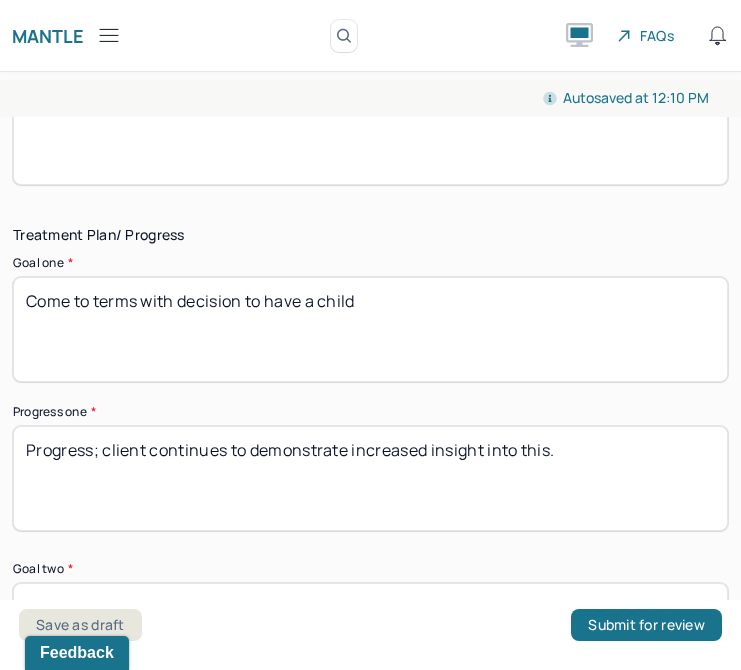 scroll, scrollTop: 3636, scrollLeft: 0, axis: vertical 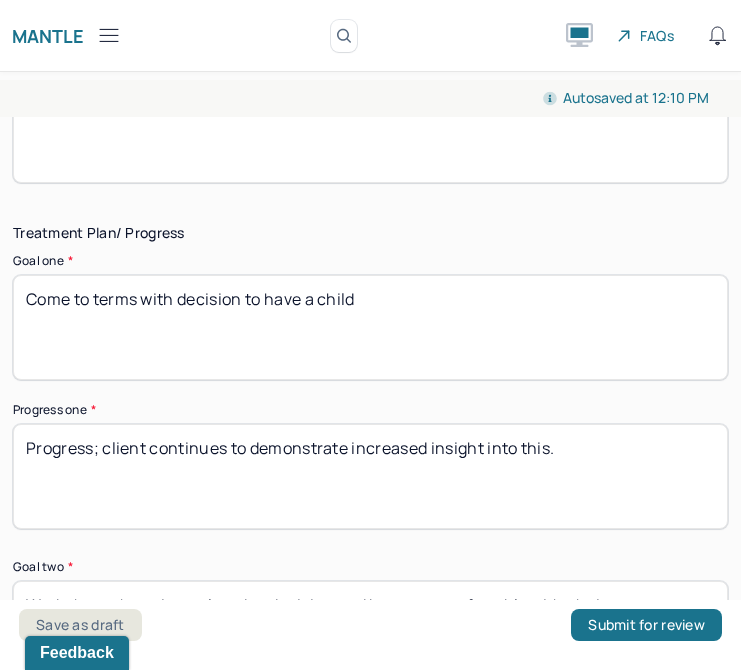 type on "Client was receptive to interventions and expressed appreciation for coping tools explored." 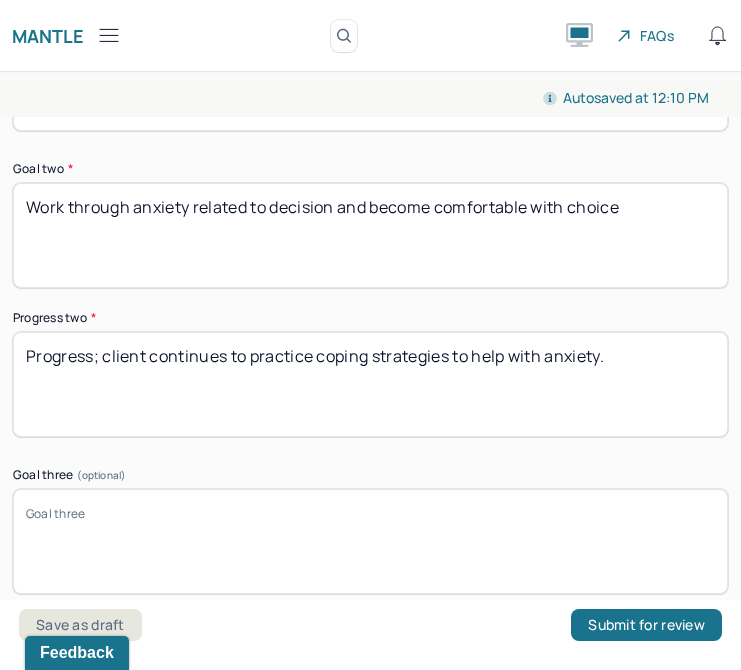 scroll, scrollTop: 4035, scrollLeft: 0, axis: vertical 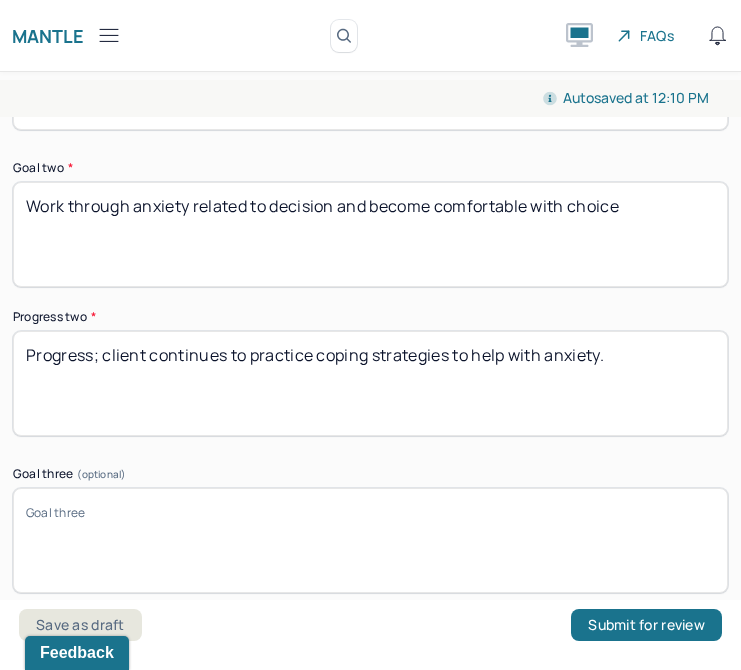type on "Progress; client shared new insight into partner's difference of opinion on some values related to this topic." 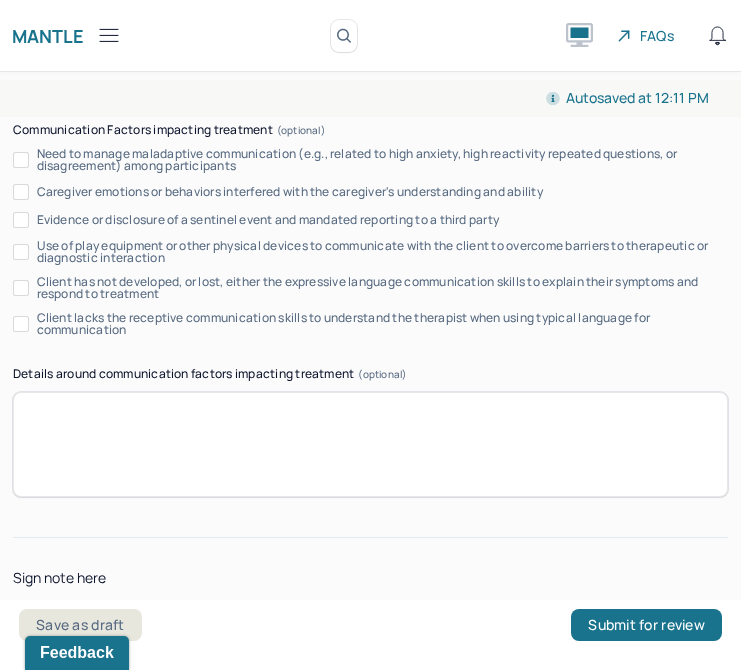 scroll, scrollTop: 4786, scrollLeft: 0, axis: vertical 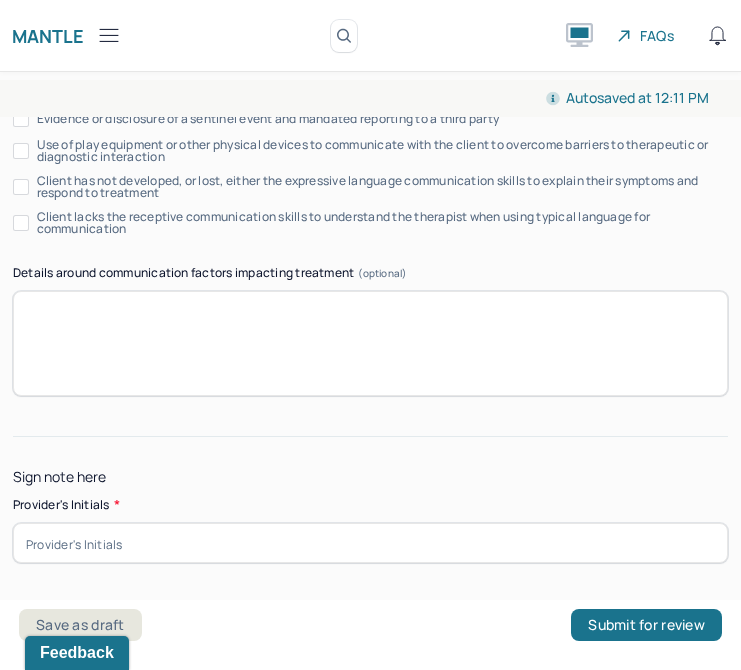 type on "Progress; in session client explored sources of anxiety as well as discussed tools to use in upcoming situation in which she might feel increased anxiety." 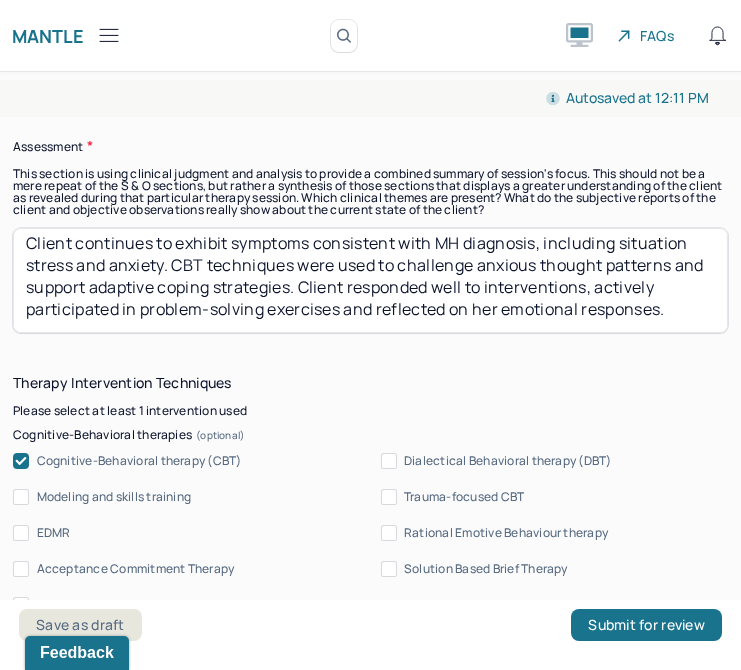 scroll, scrollTop: 2038, scrollLeft: 0, axis: vertical 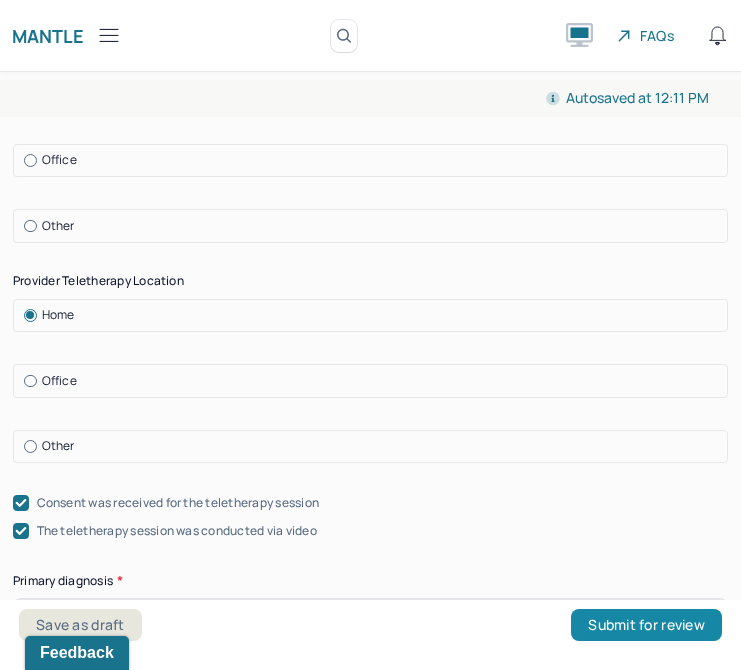 type on "LD" 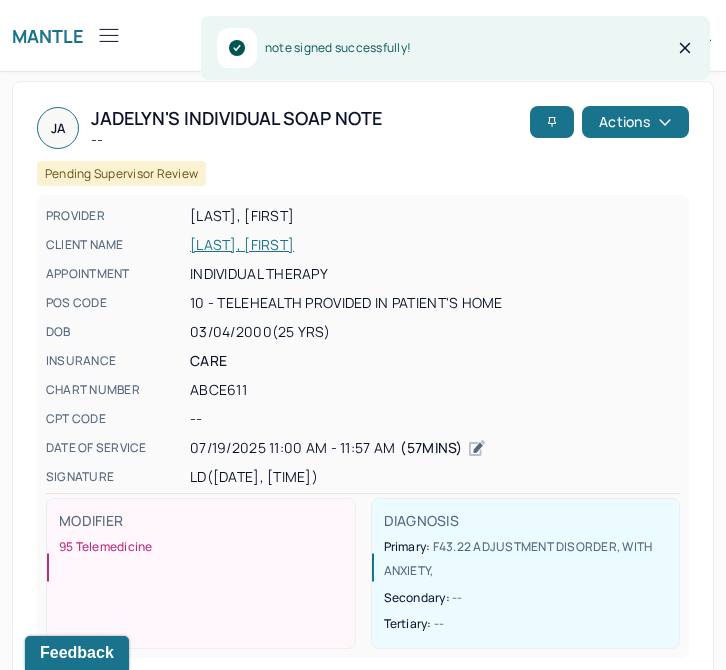 click 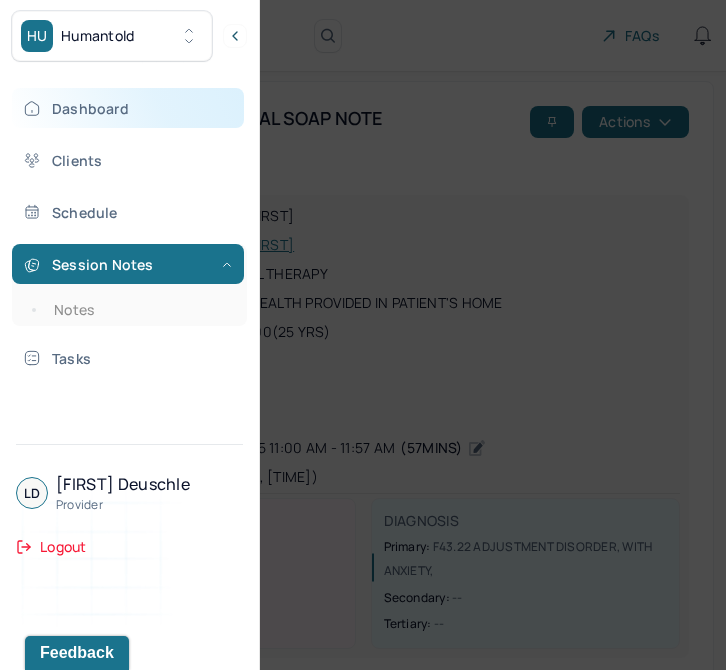 click on "Dashboard" at bounding box center (128, 108) 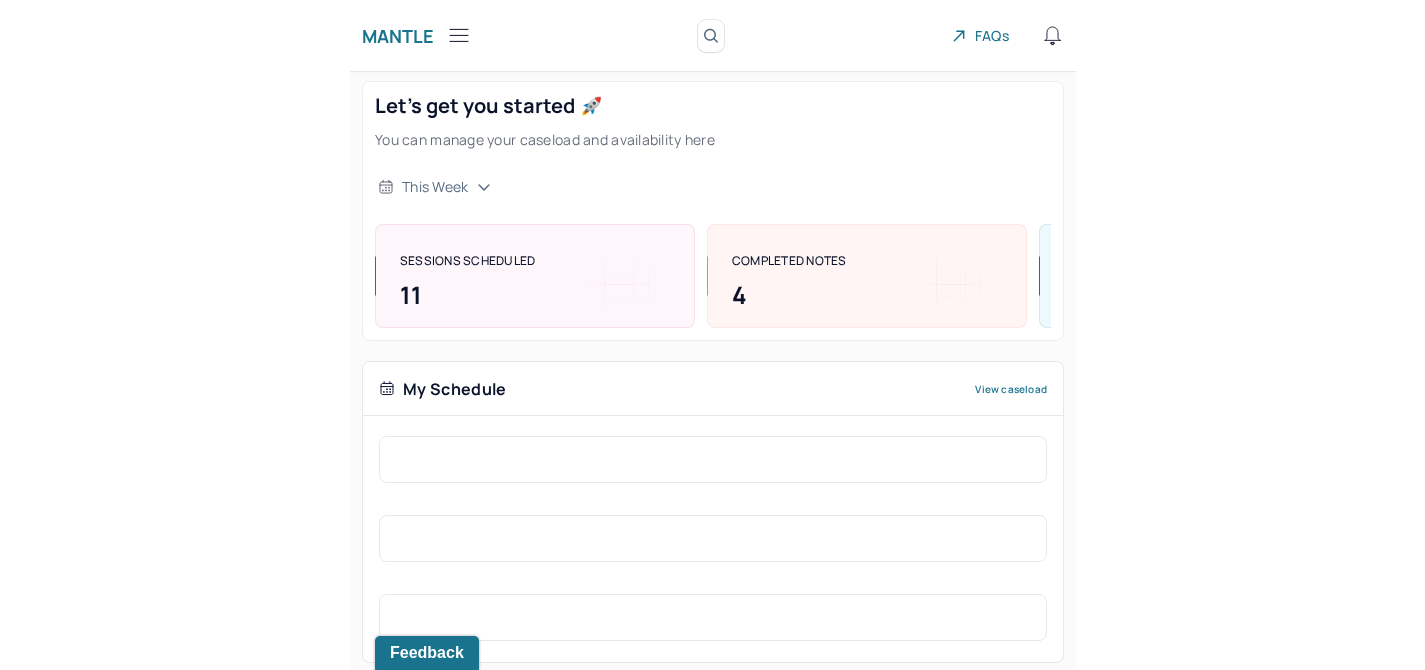 scroll, scrollTop: 293, scrollLeft: 0, axis: vertical 